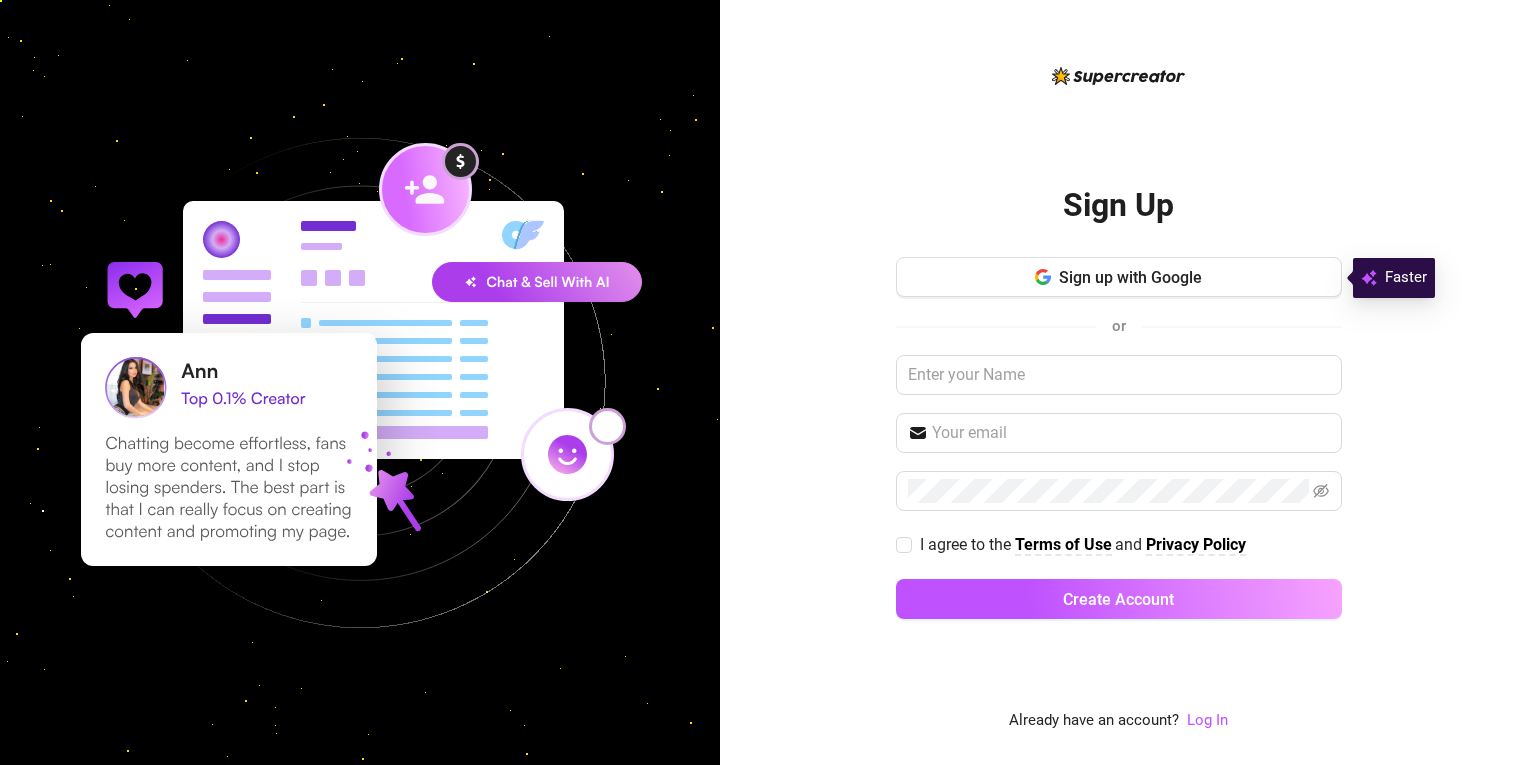 scroll, scrollTop: 0, scrollLeft: 0, axis: both 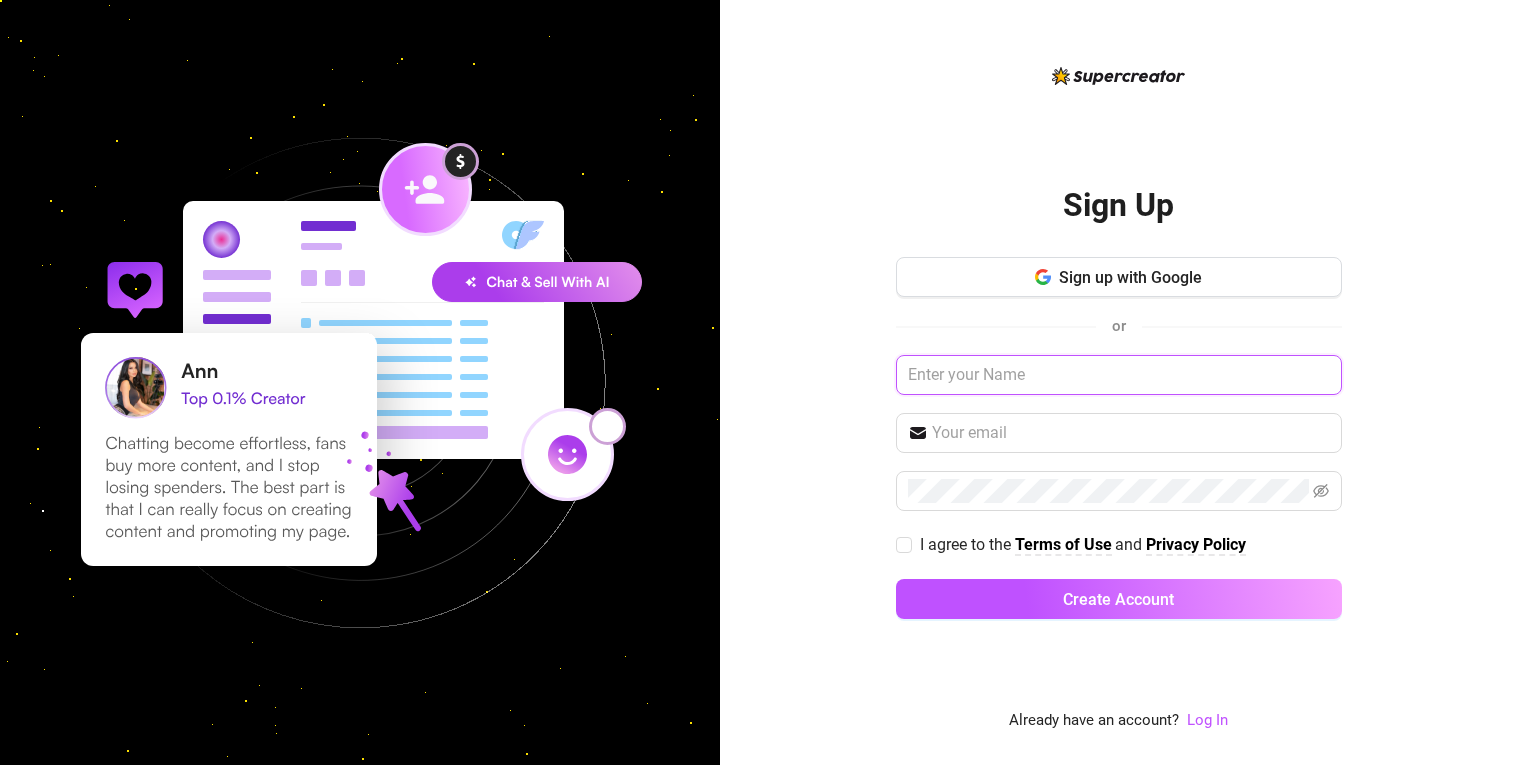 click at bounding box center [1119, 375] 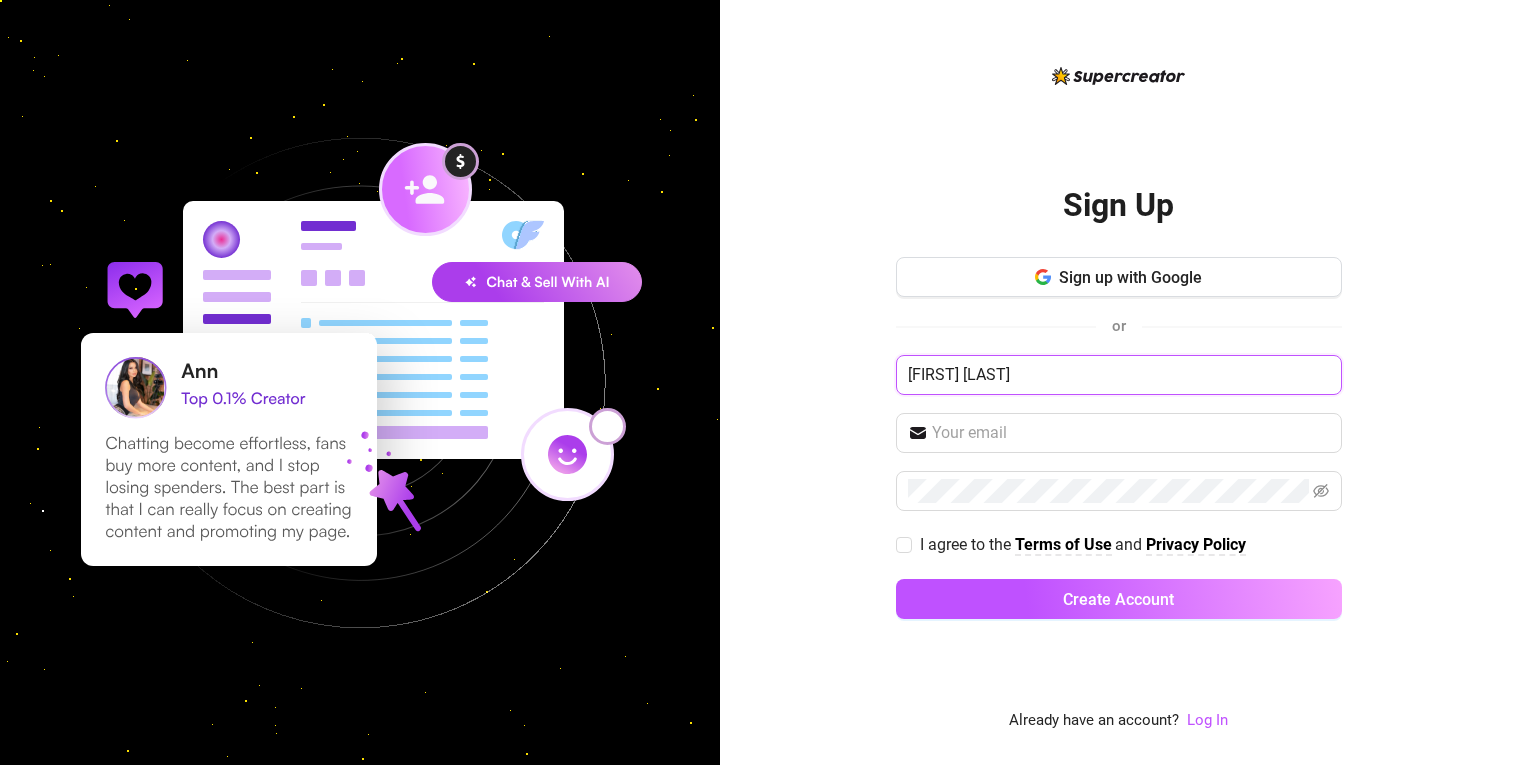 type on "[FIRST] [LAST]" 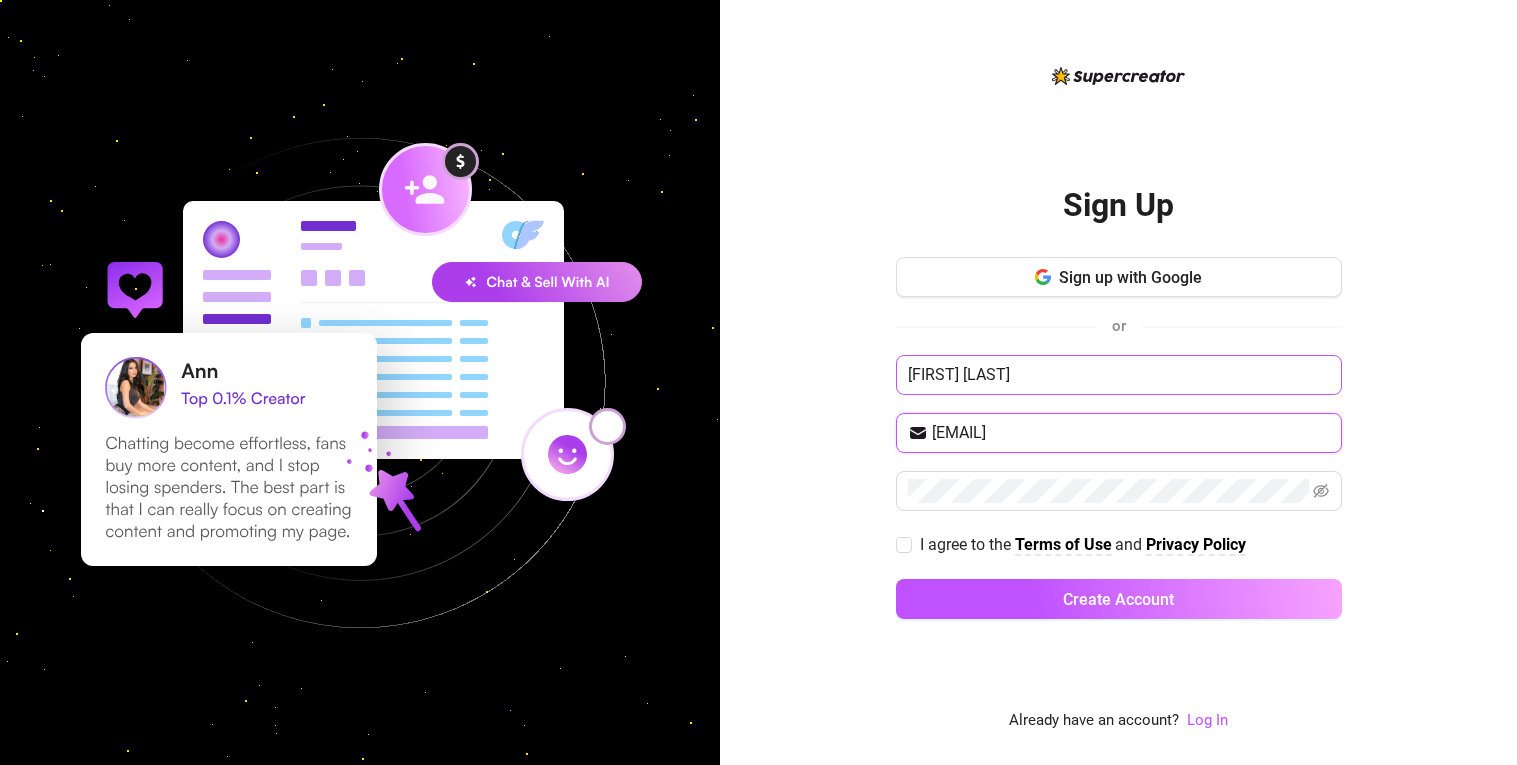 type on "[EMAIL]" 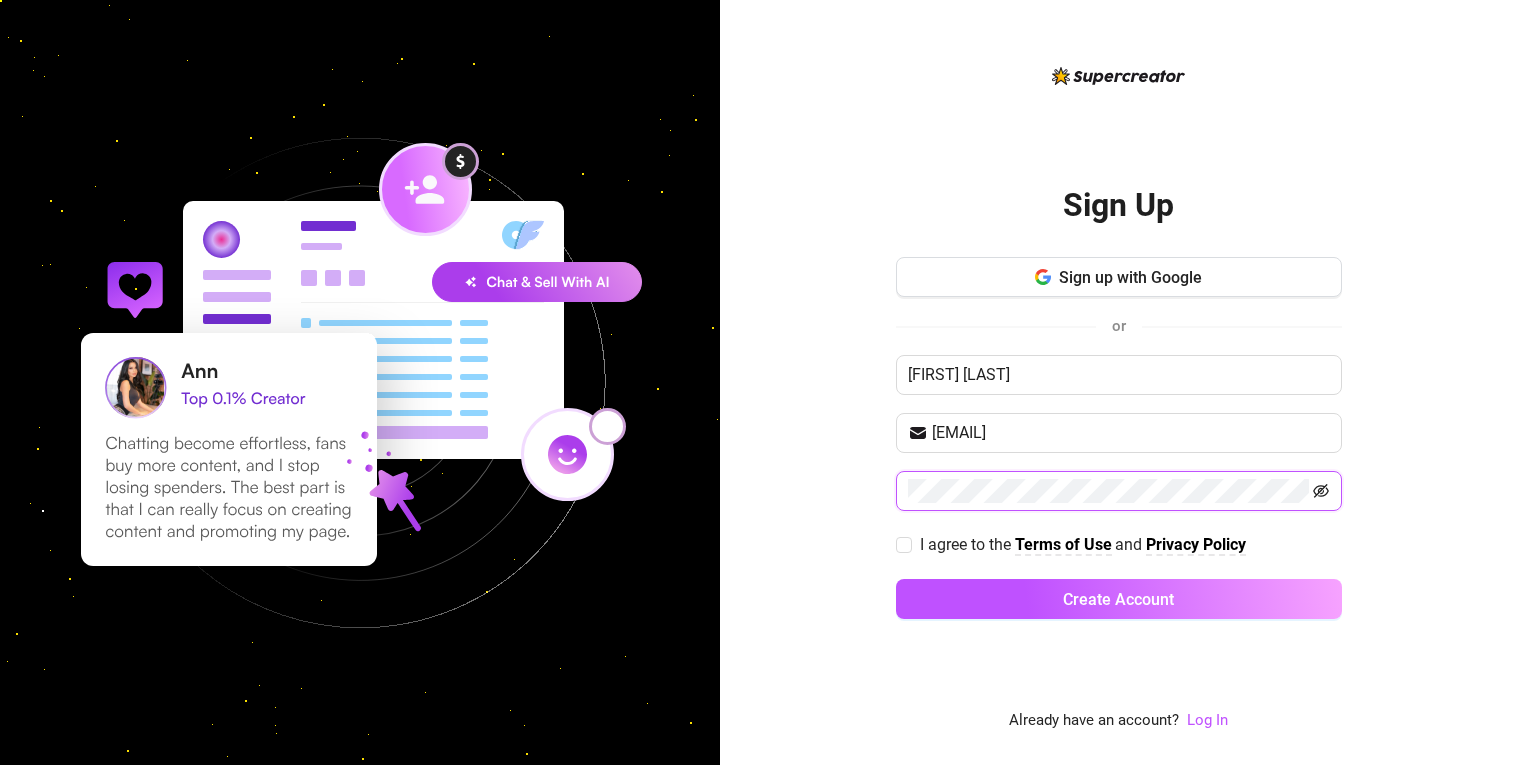 click 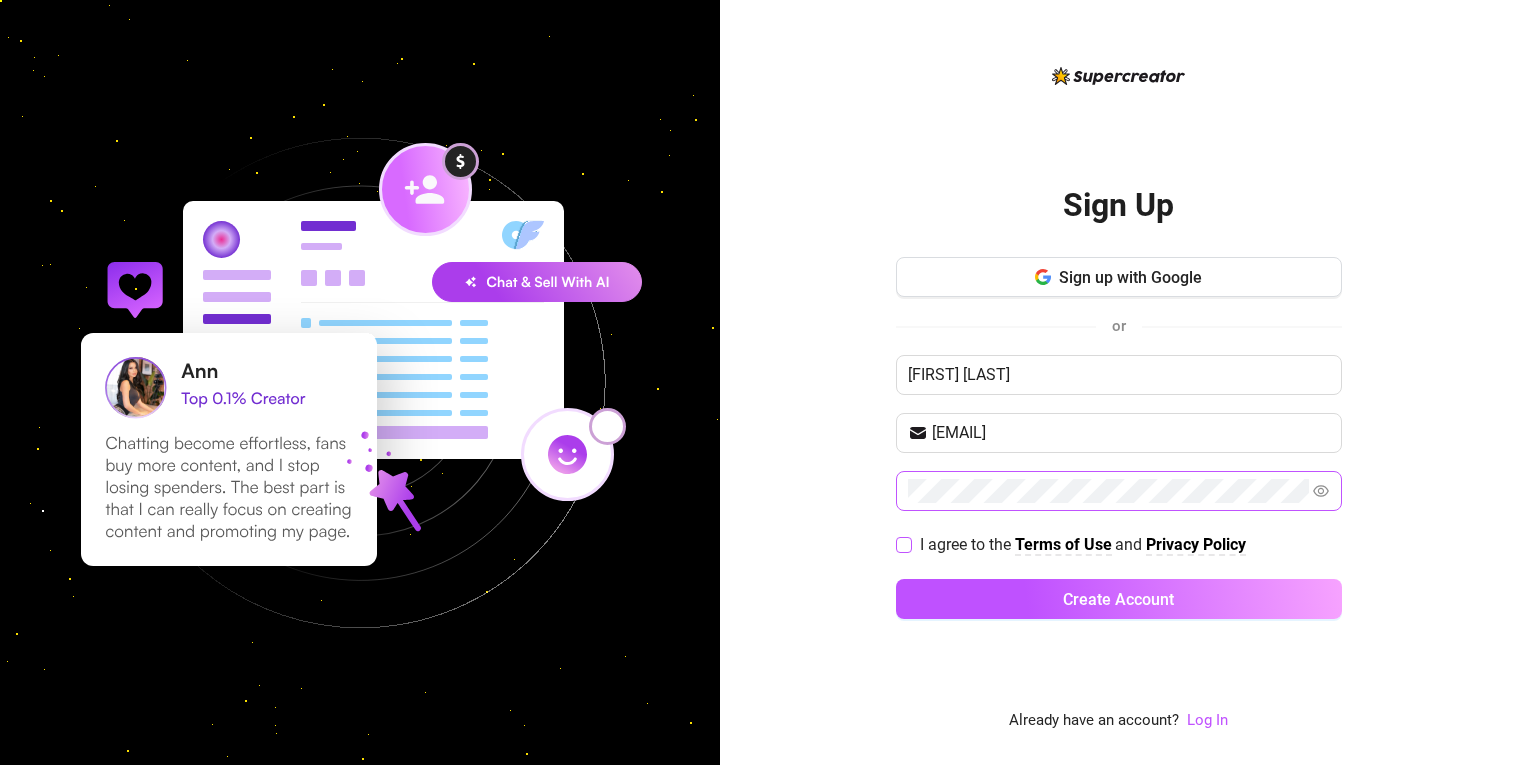 click on "I agree to the   Terms of Use   and   Privacy Policy" at bounding box center [903, 544] 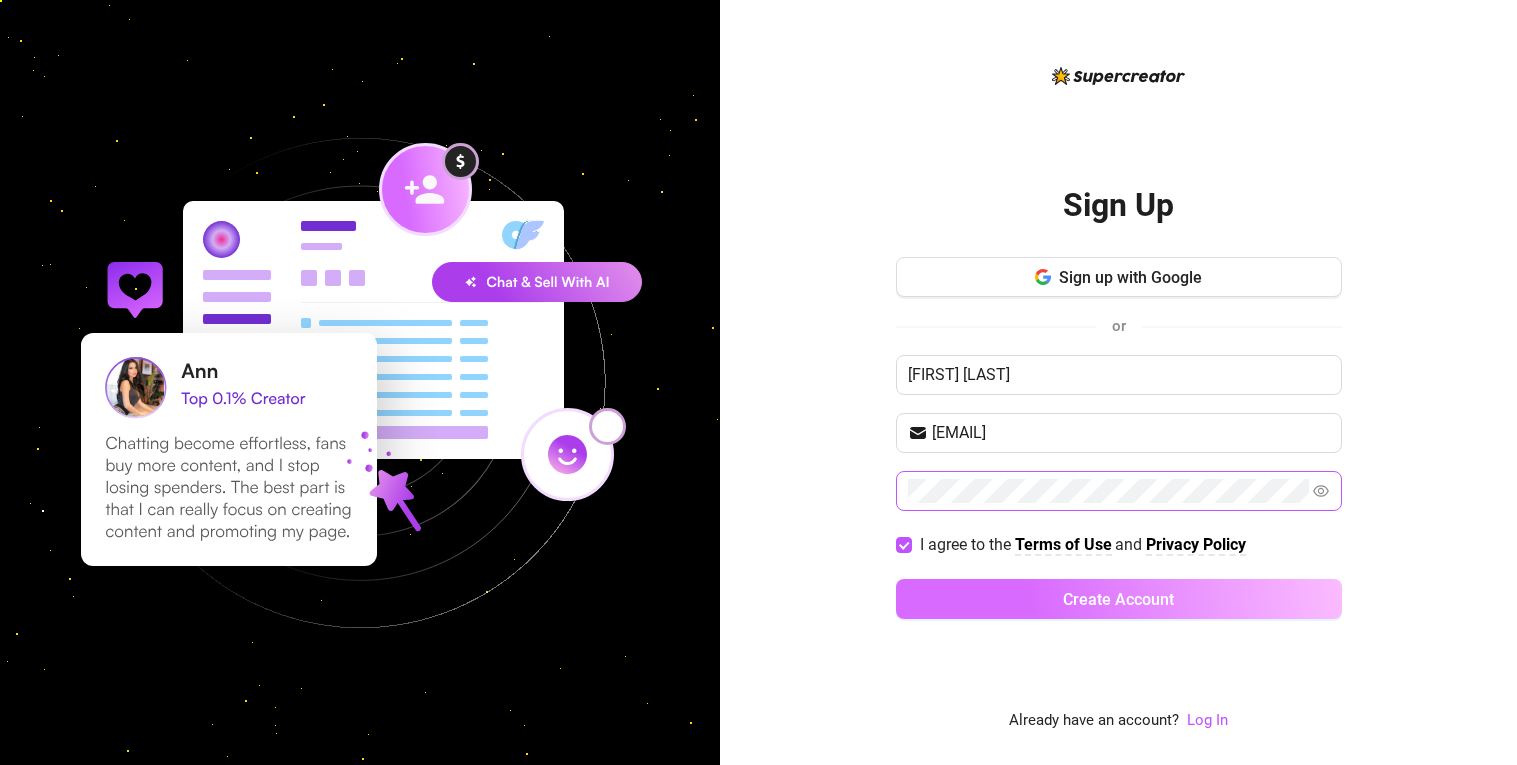 click on "Create Account" at bounding box center [1119, 599] 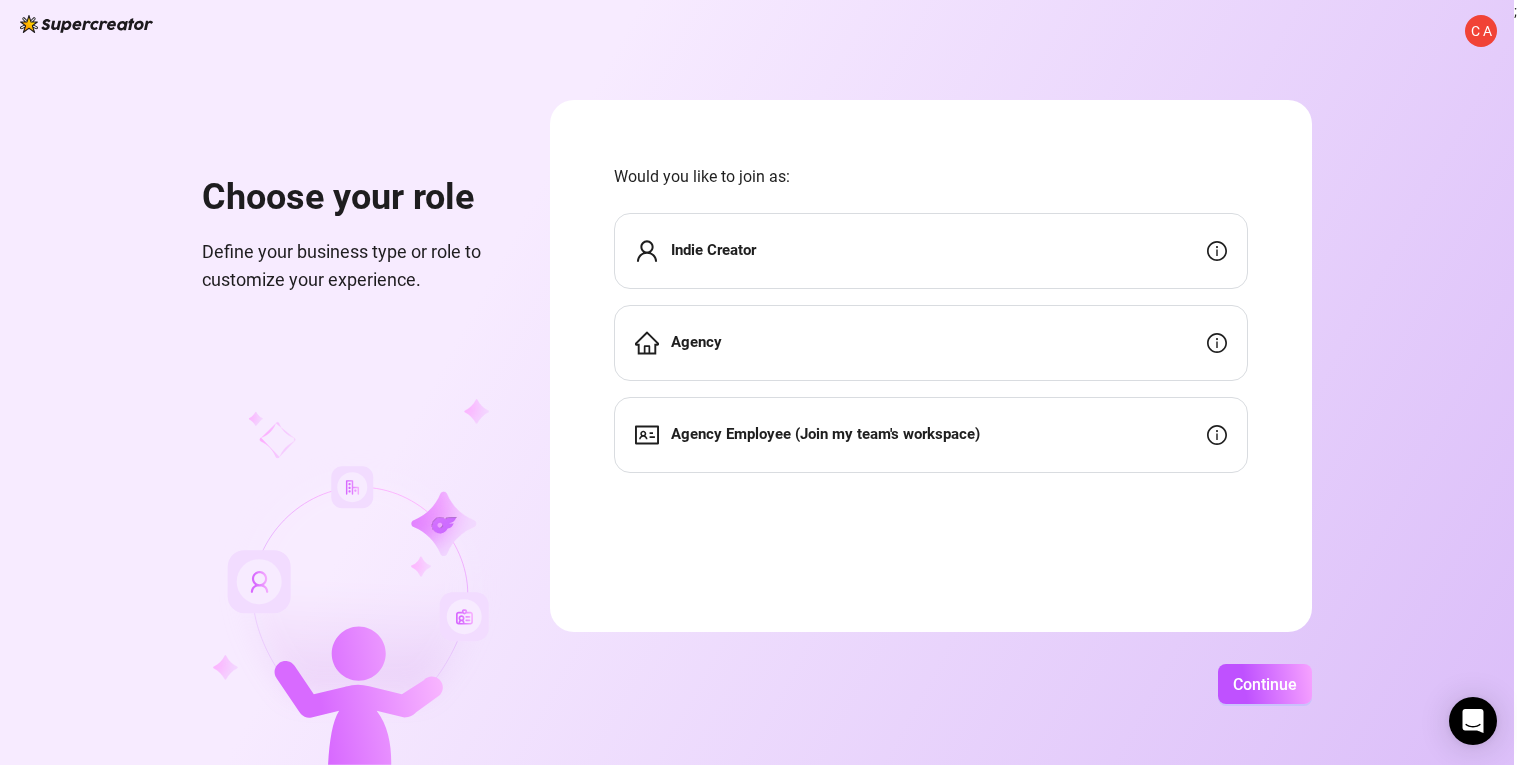 click on "Indie Creator" at bounding box center [931, 251] 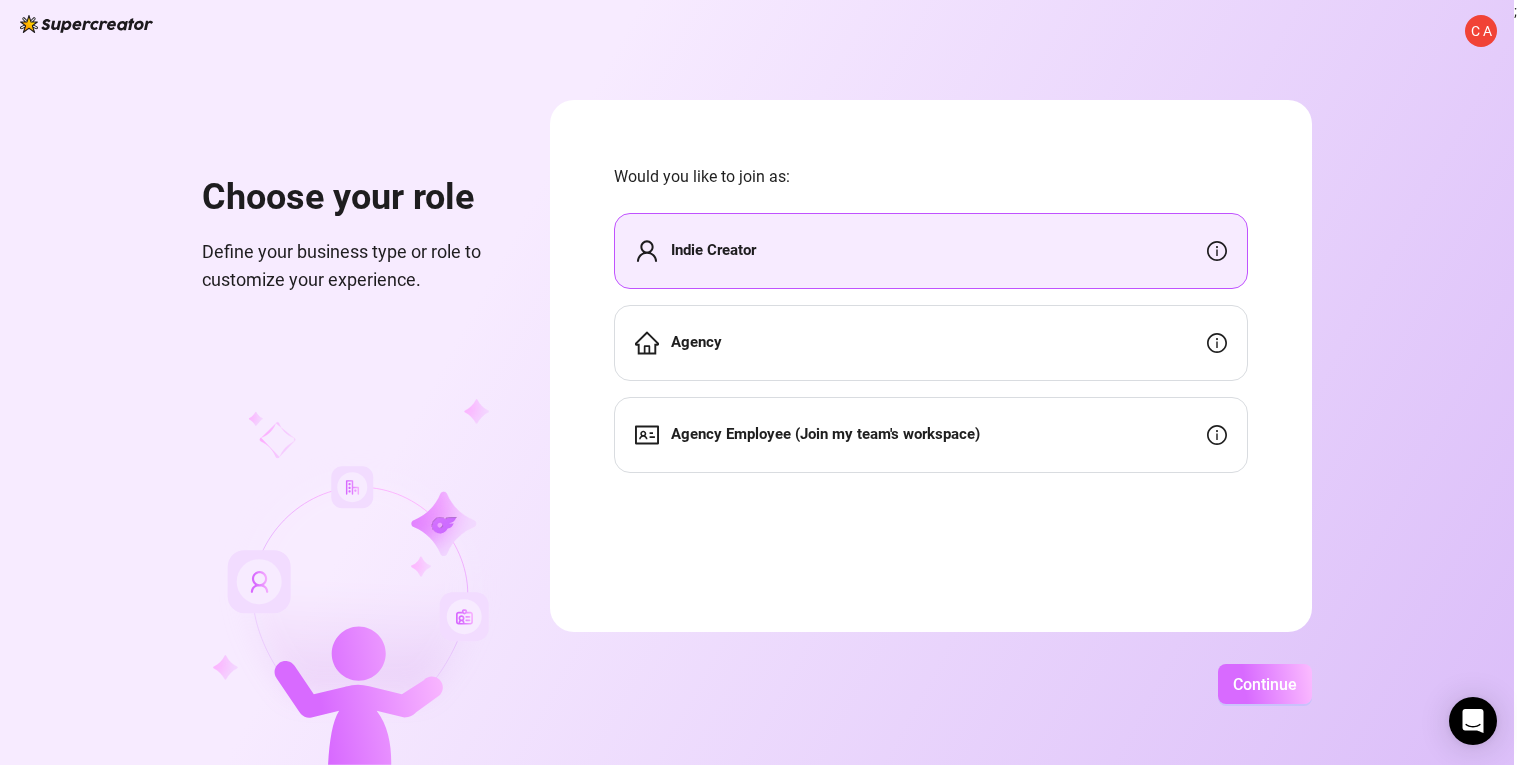 click on "Continue" at bounding box center (1265, 684) 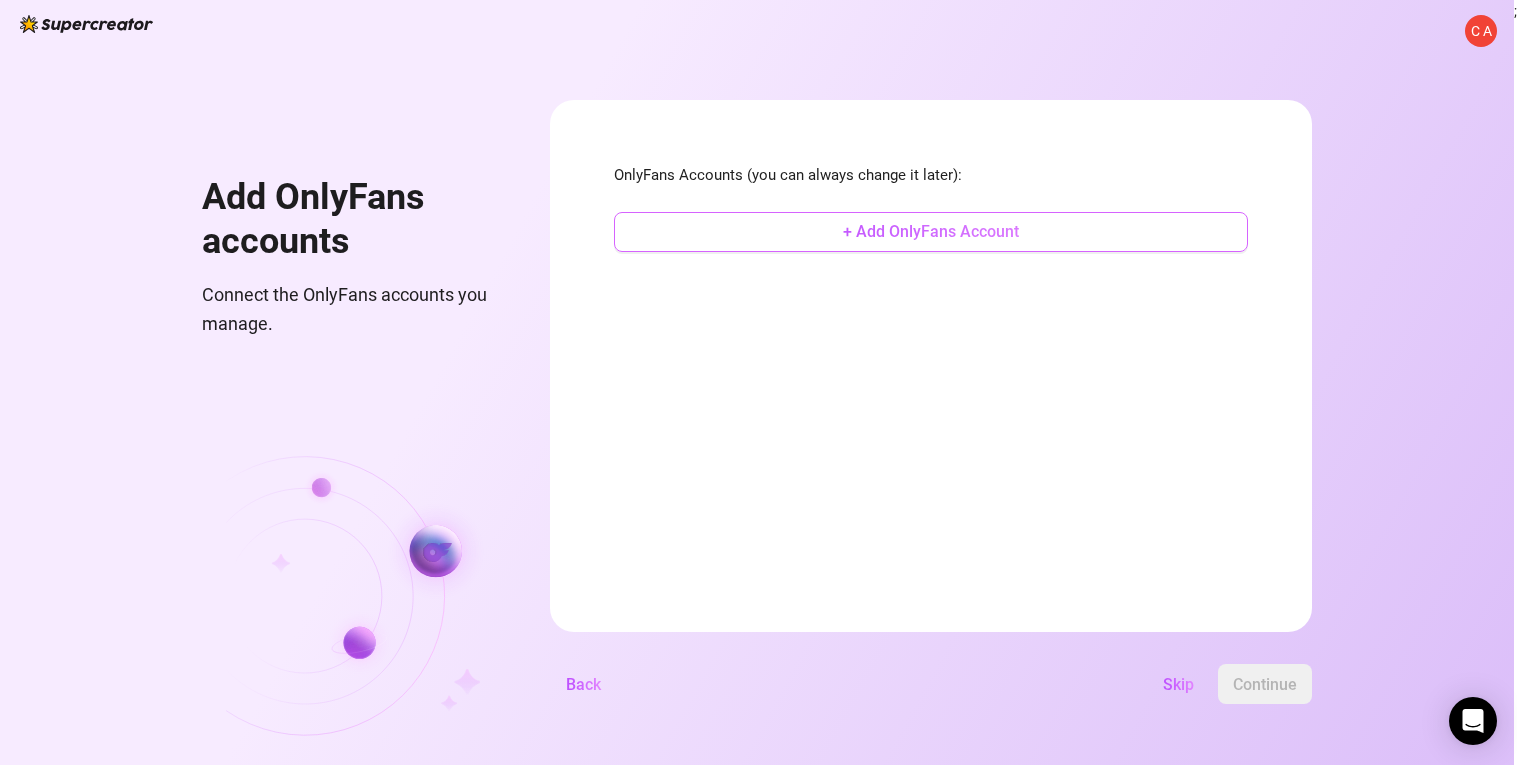 click on "+ Add OnlyFans Account" at bounding box center (931, 231) 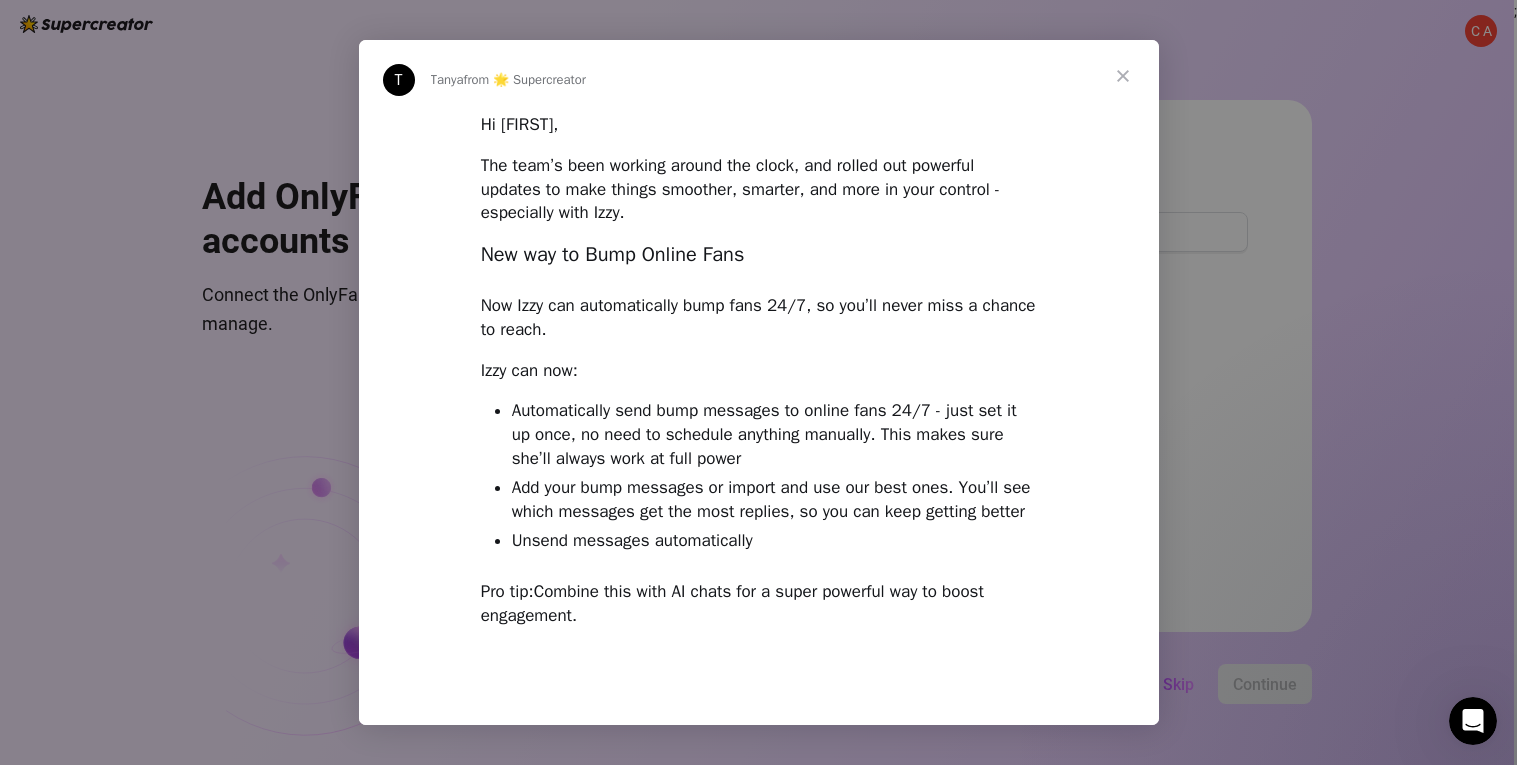 scroll, scrollTop: 0, scrollLeft: 0, axis: both 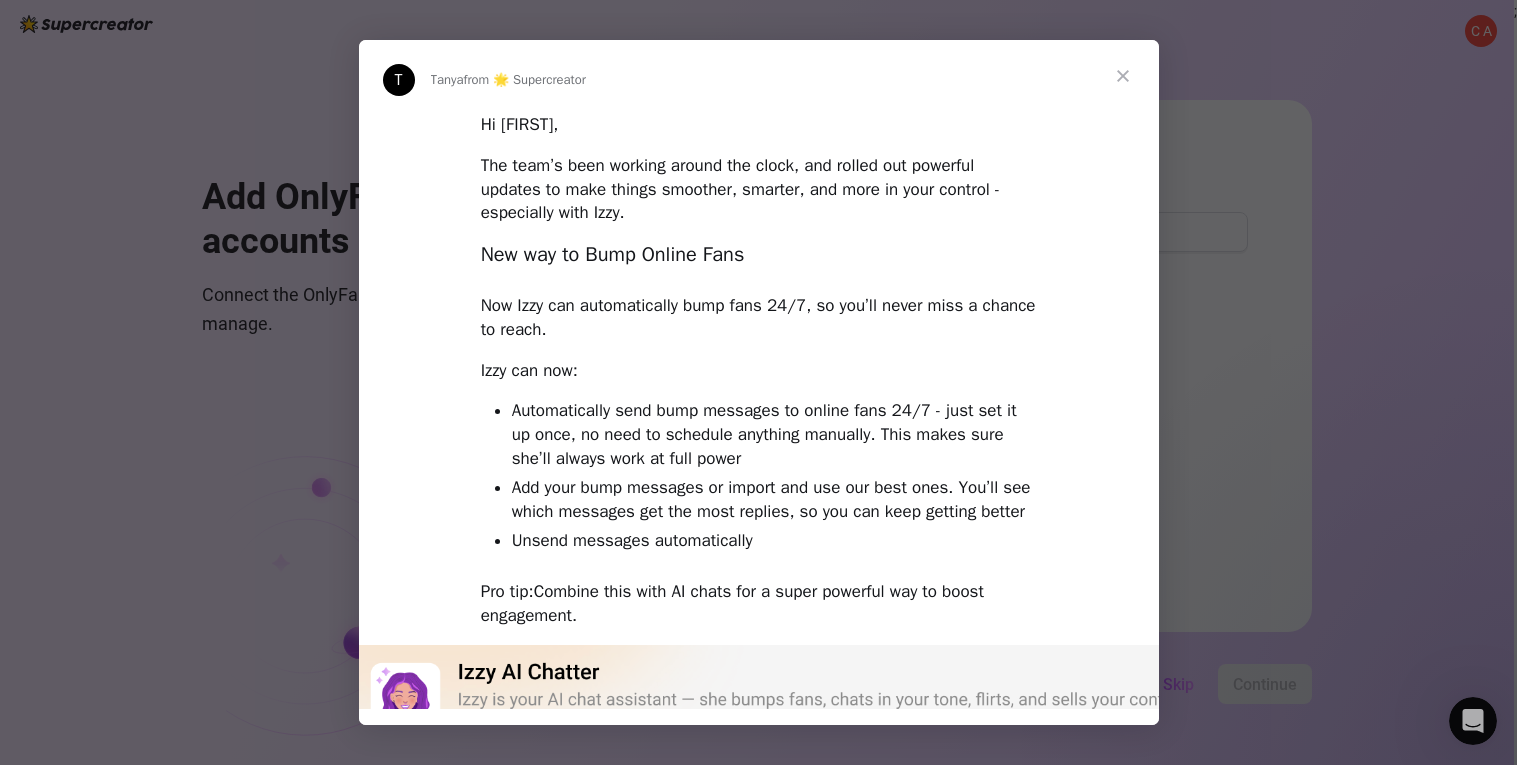click at bounding box center [1123, 76] 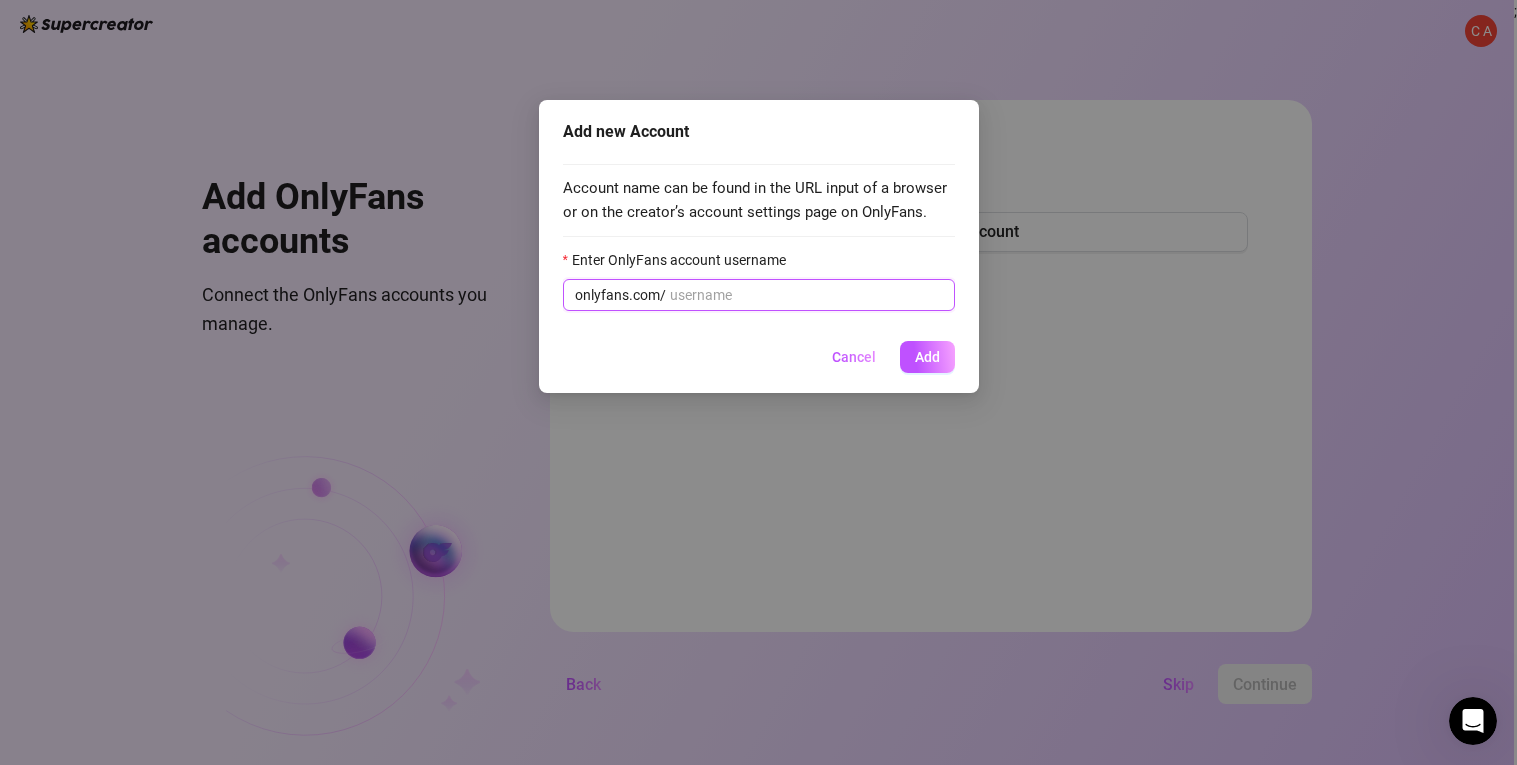 click on "Enter OnlyFans account username" at bounding box center (806, 295) 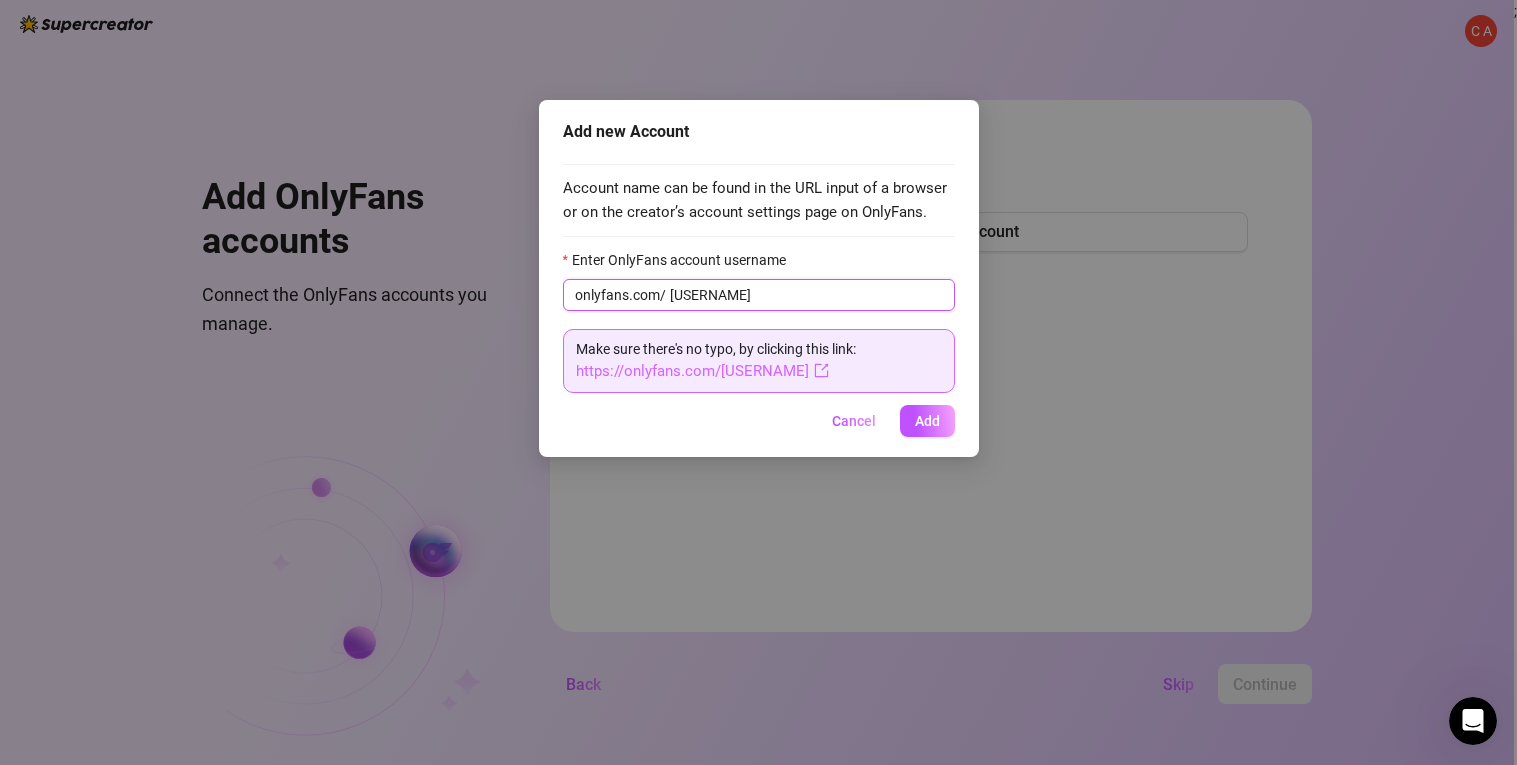 type on "[USERNAME]" 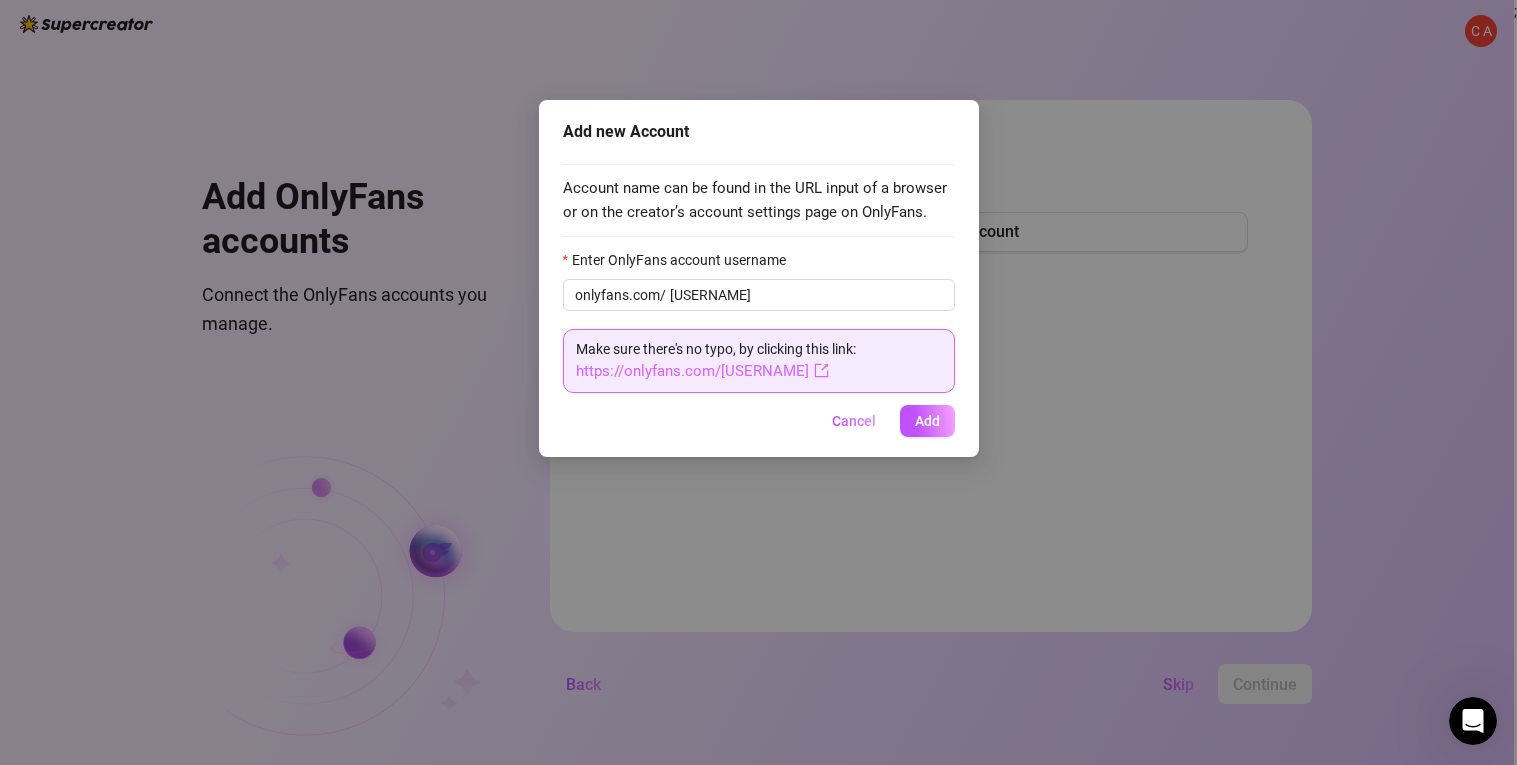click on "https://onlyfans.com/[USERNAME]" at bounding box center [702, 371] 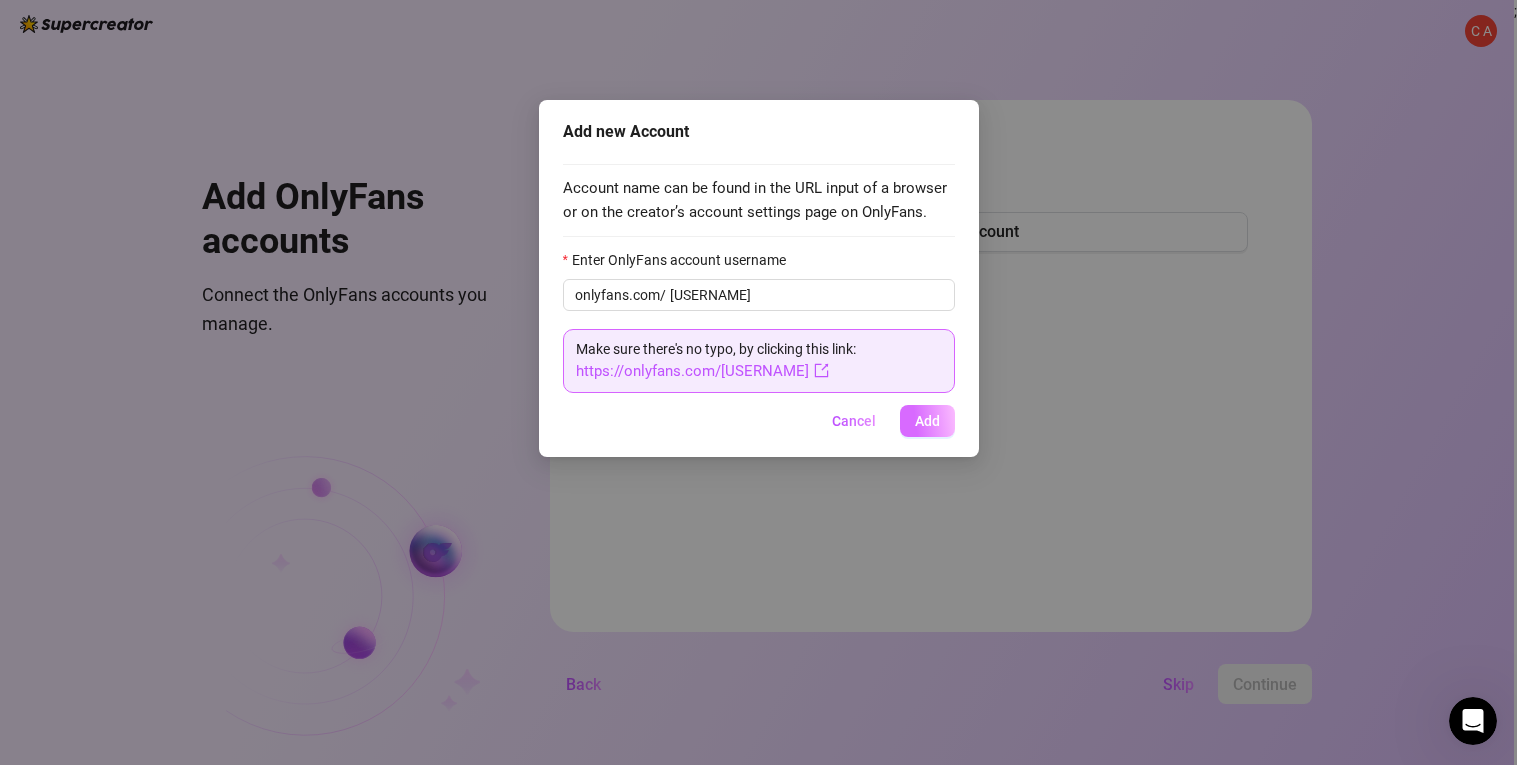 click on "Add" at bounding box center [927, 421] 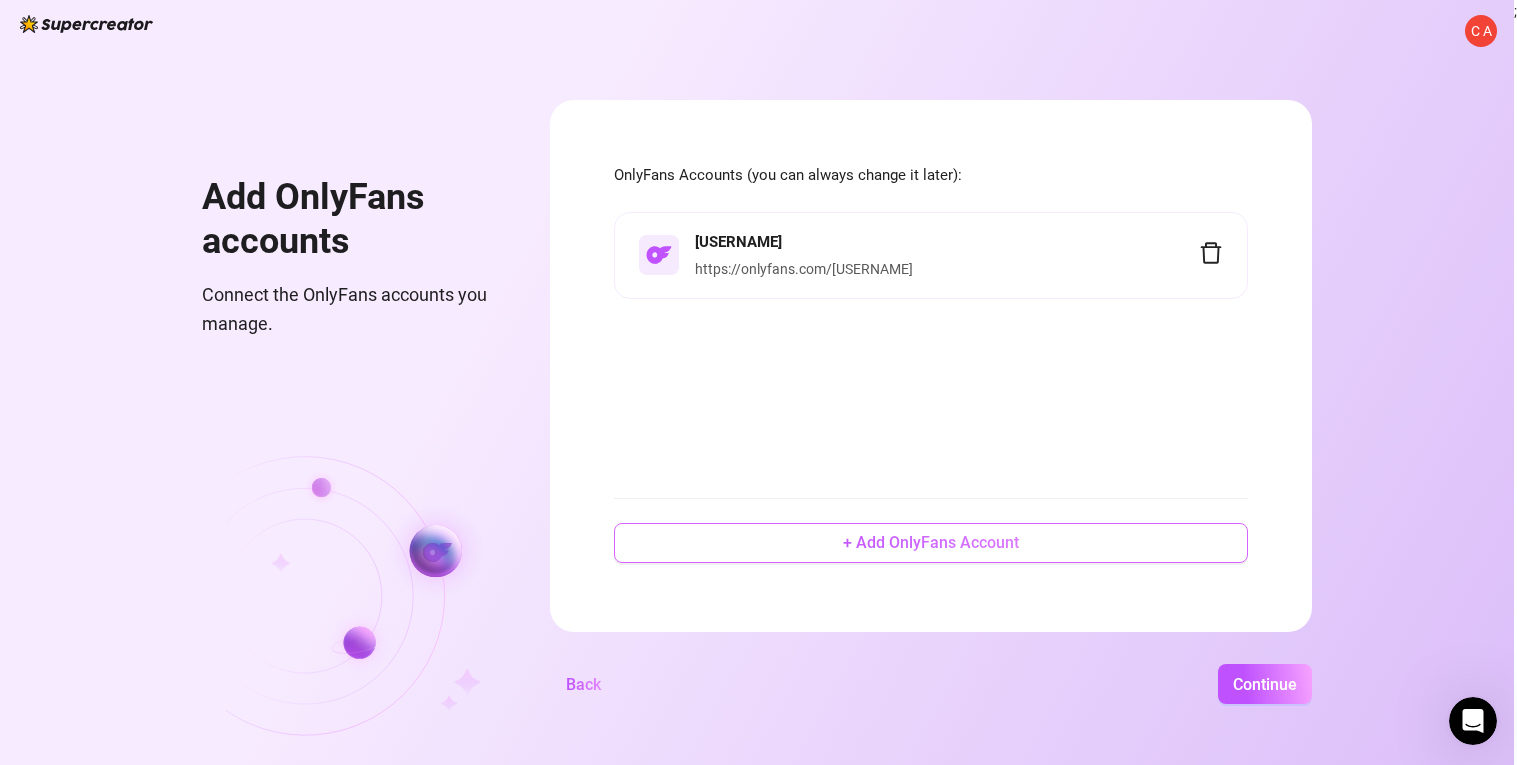 click on "+ Add OnlyFans Account" at bounding box center [931, 542] 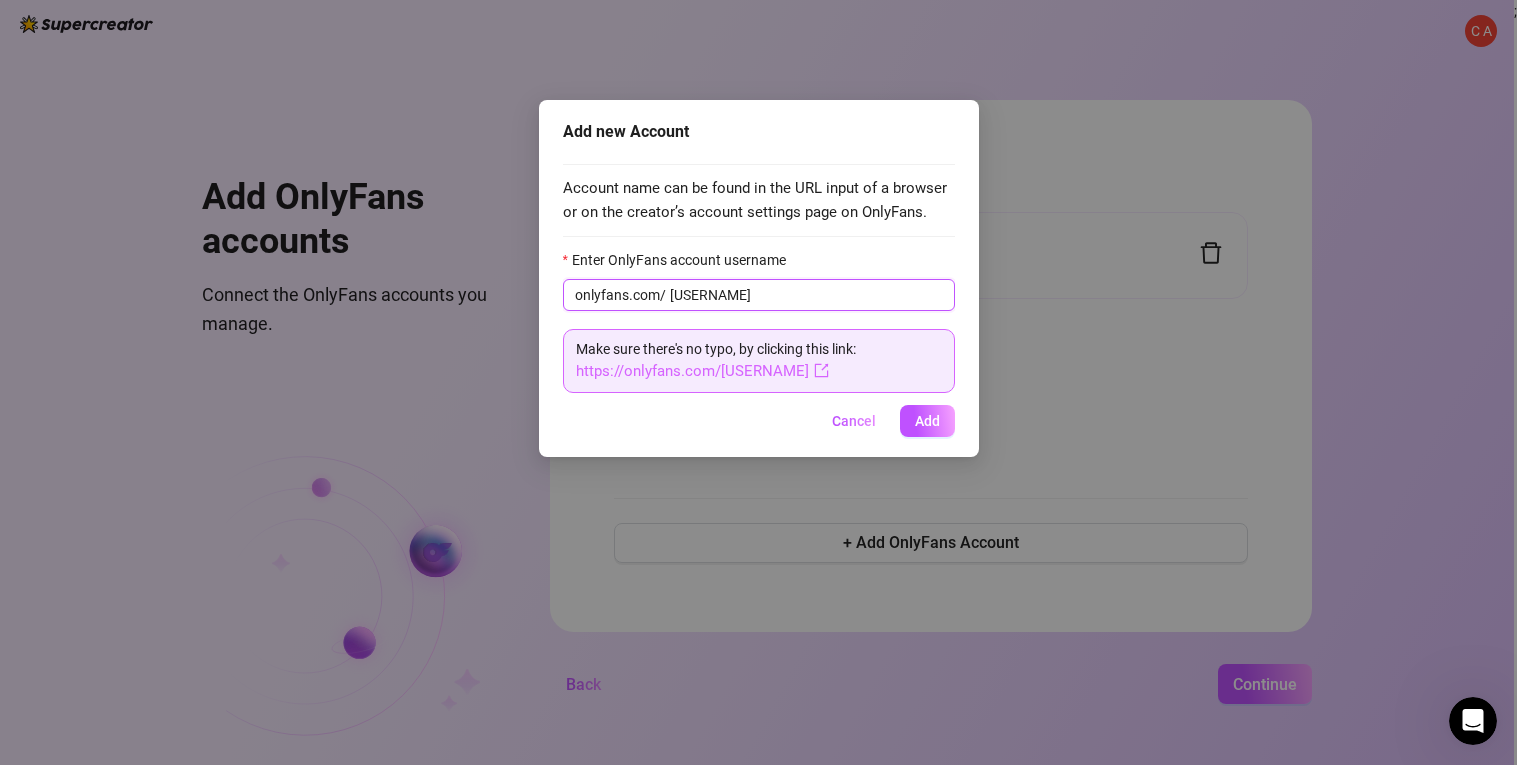 type on "[USERNAME]" 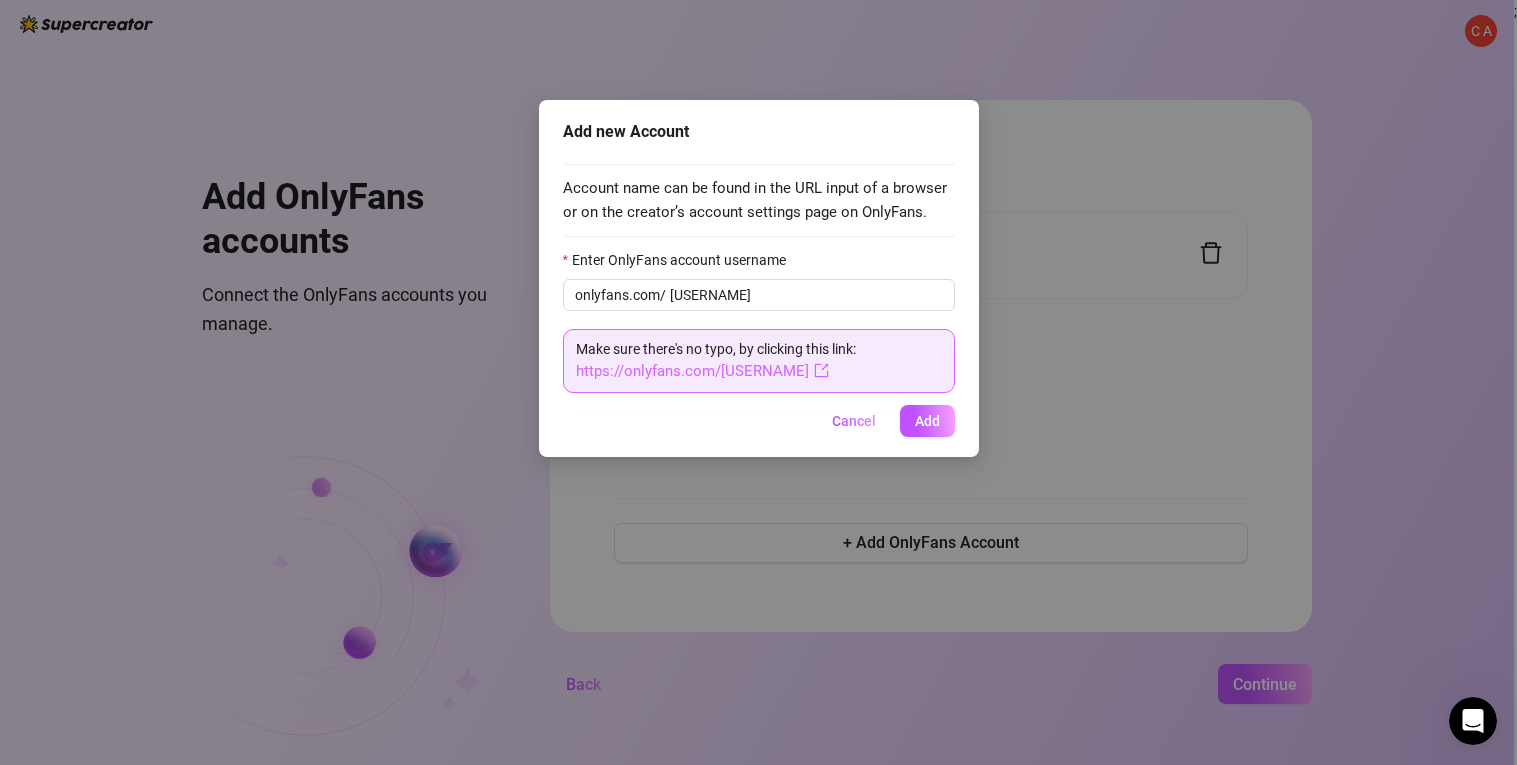 click on "https://onlyfans.com/[USERNAME]" at bounding box center [702, 371] 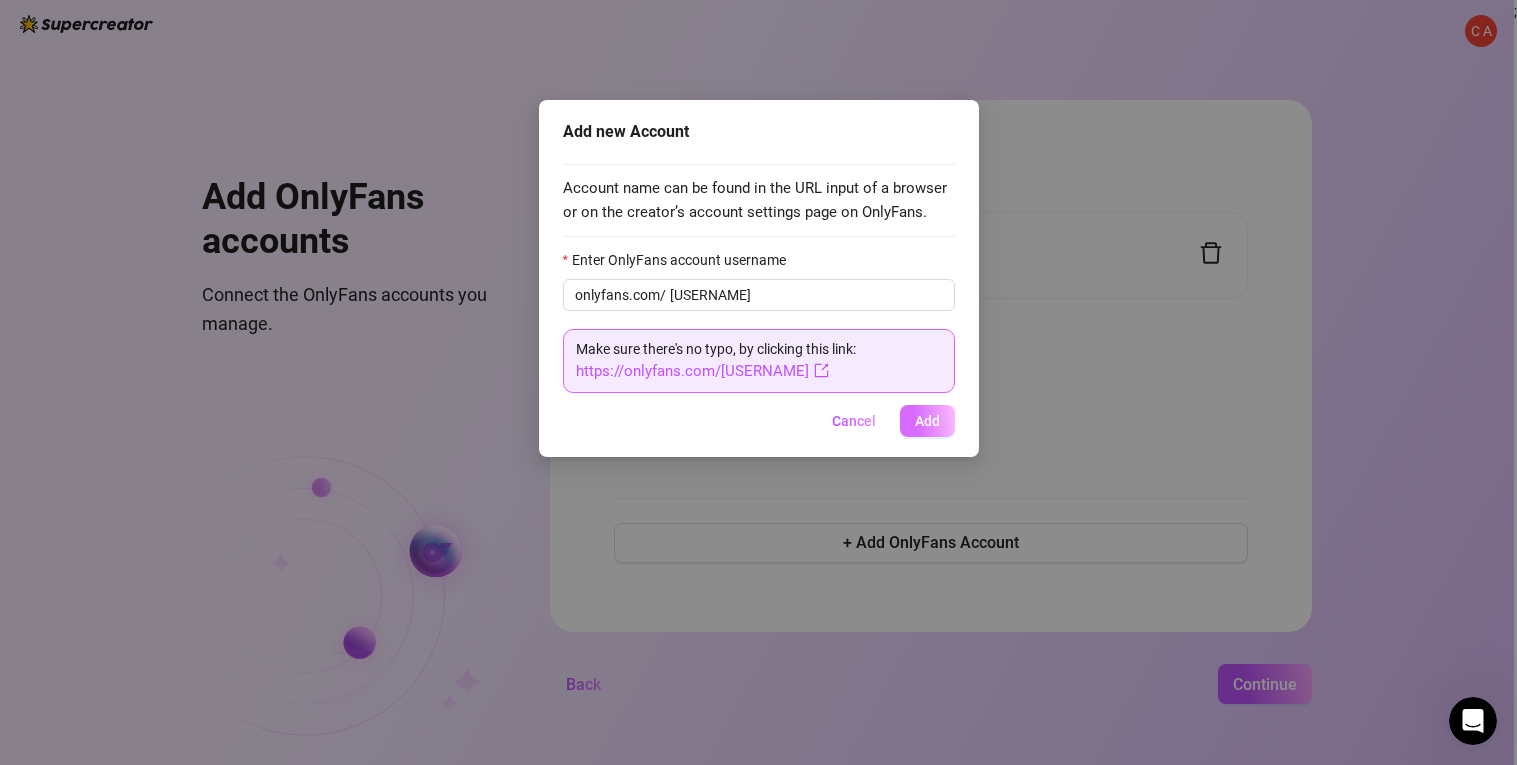 click on "Add" at bounding box center (927, 421) 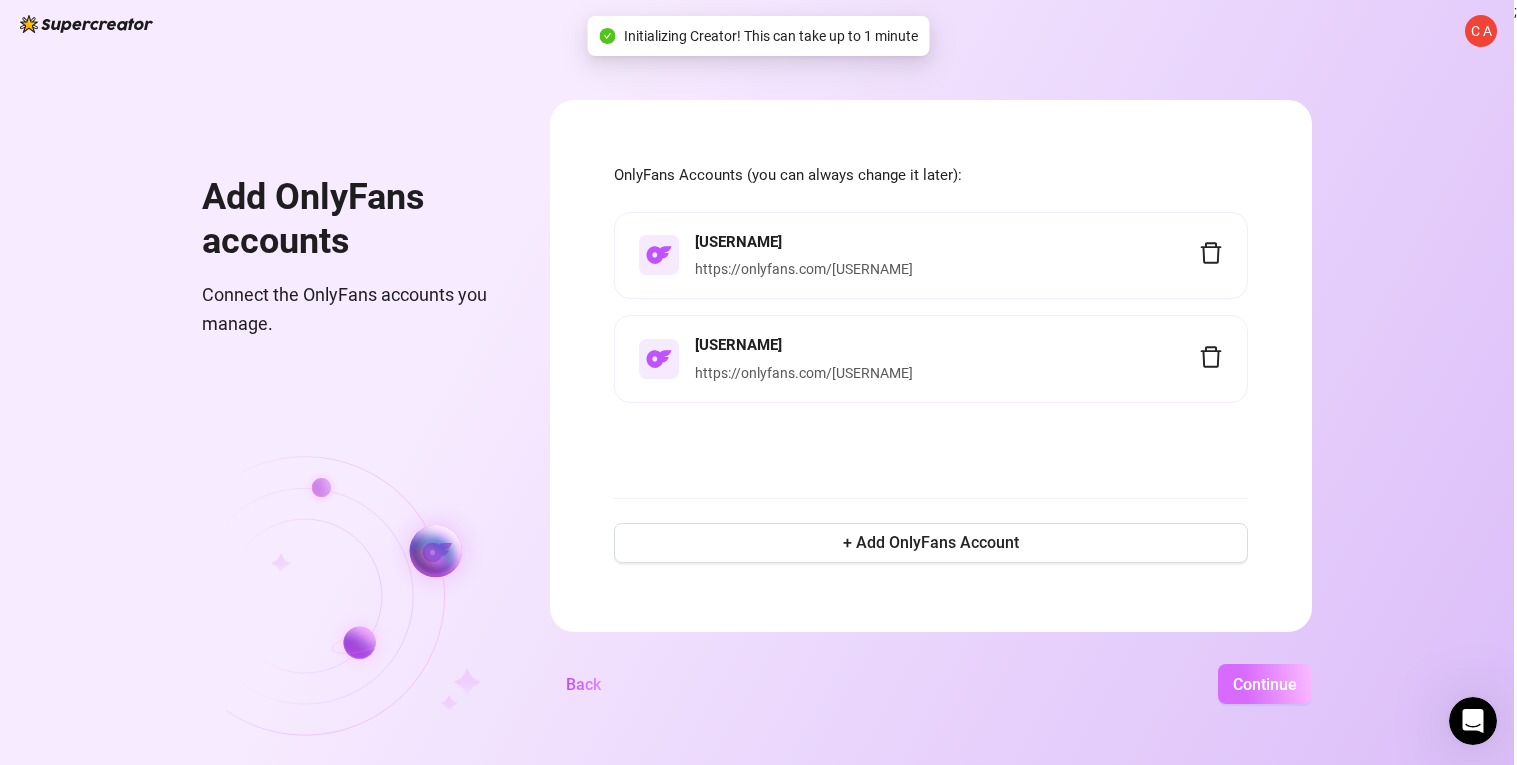click on "Continue" at bounding box center (1265, 684) 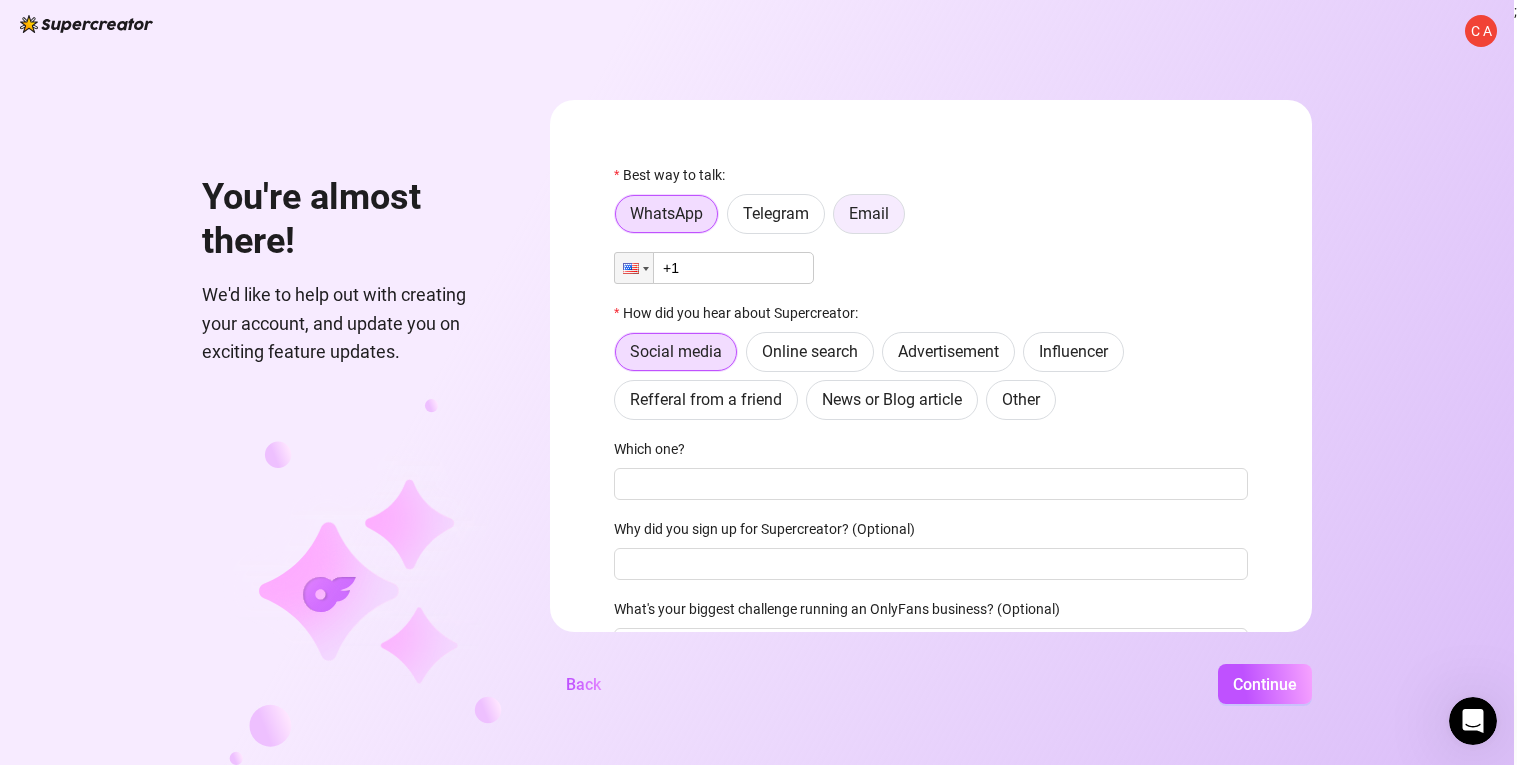 click on "Email" at bounding box center [869, 214] 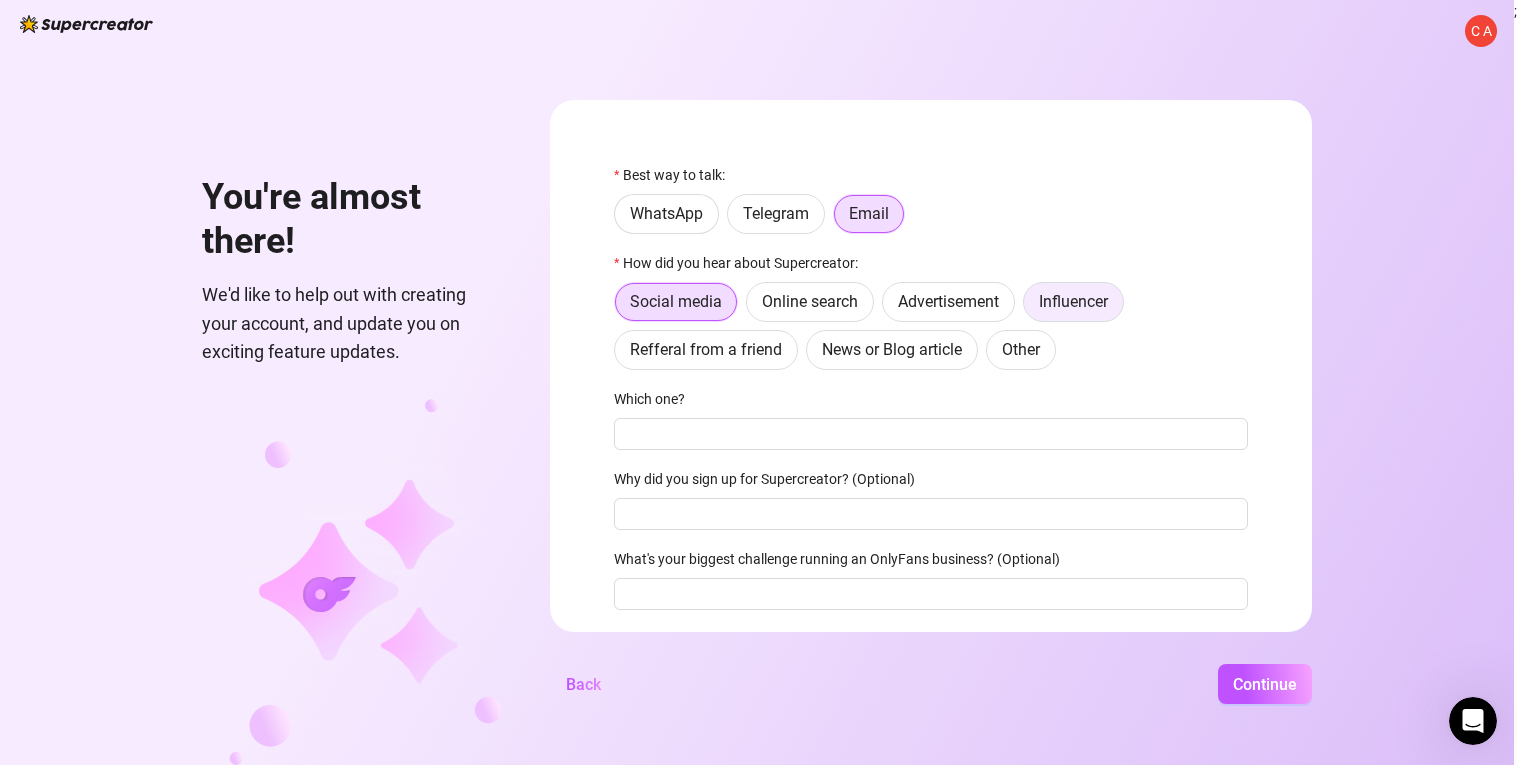 click on "Influencer" at bounding box center (1073, 302) 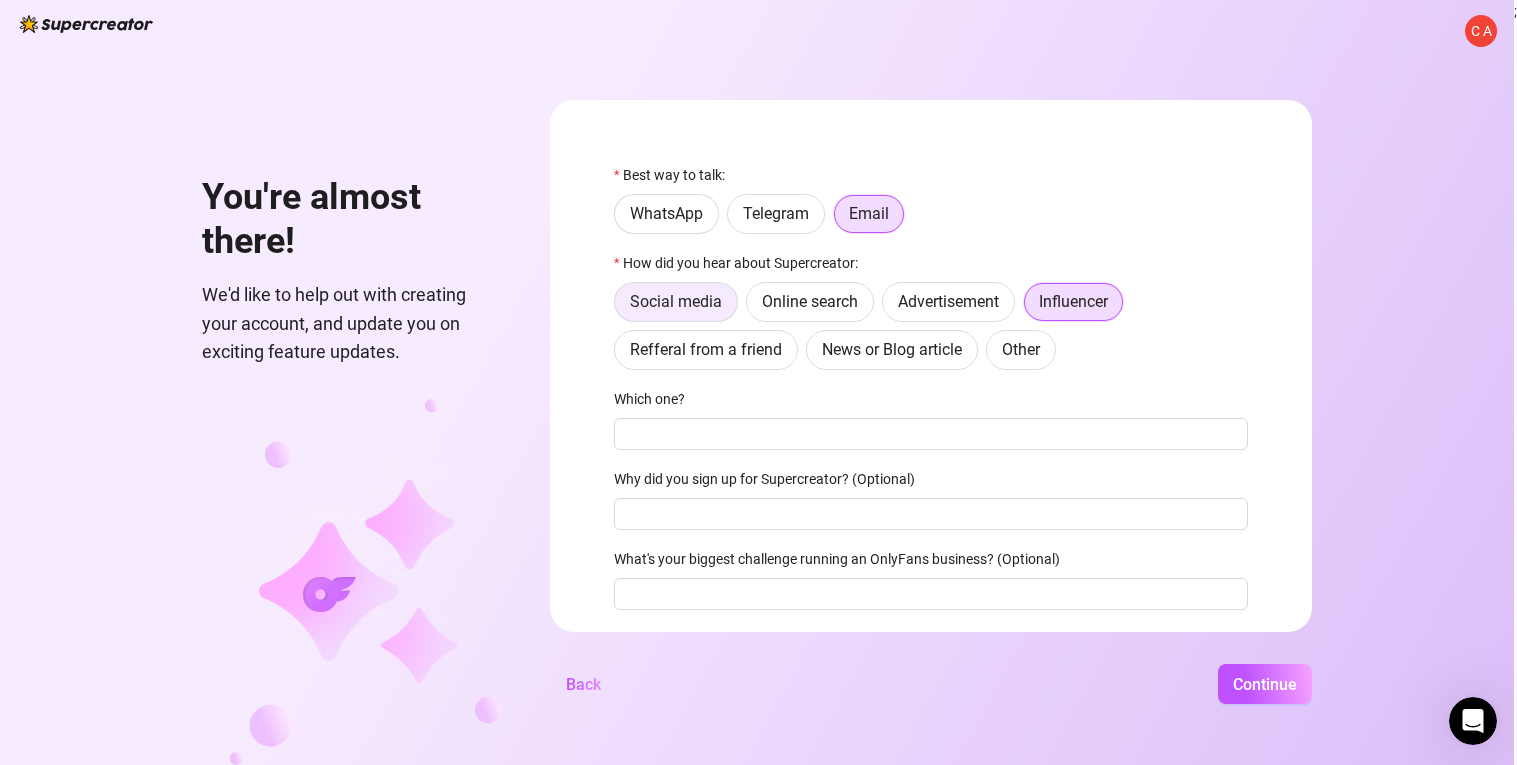 click on "Social media" at bounding box center (676, 301) 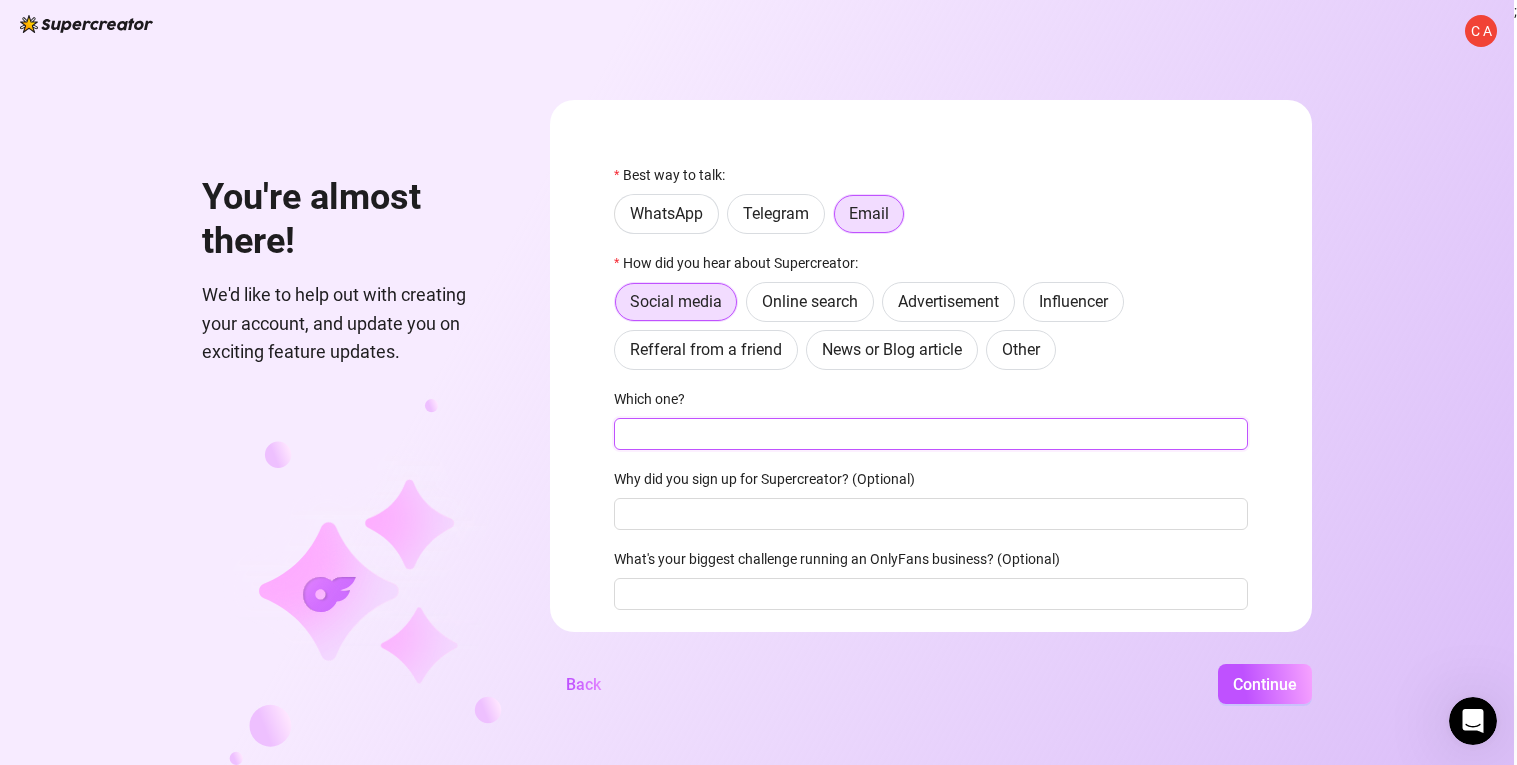 click on "Which one?" at bounding box center (931, 434) 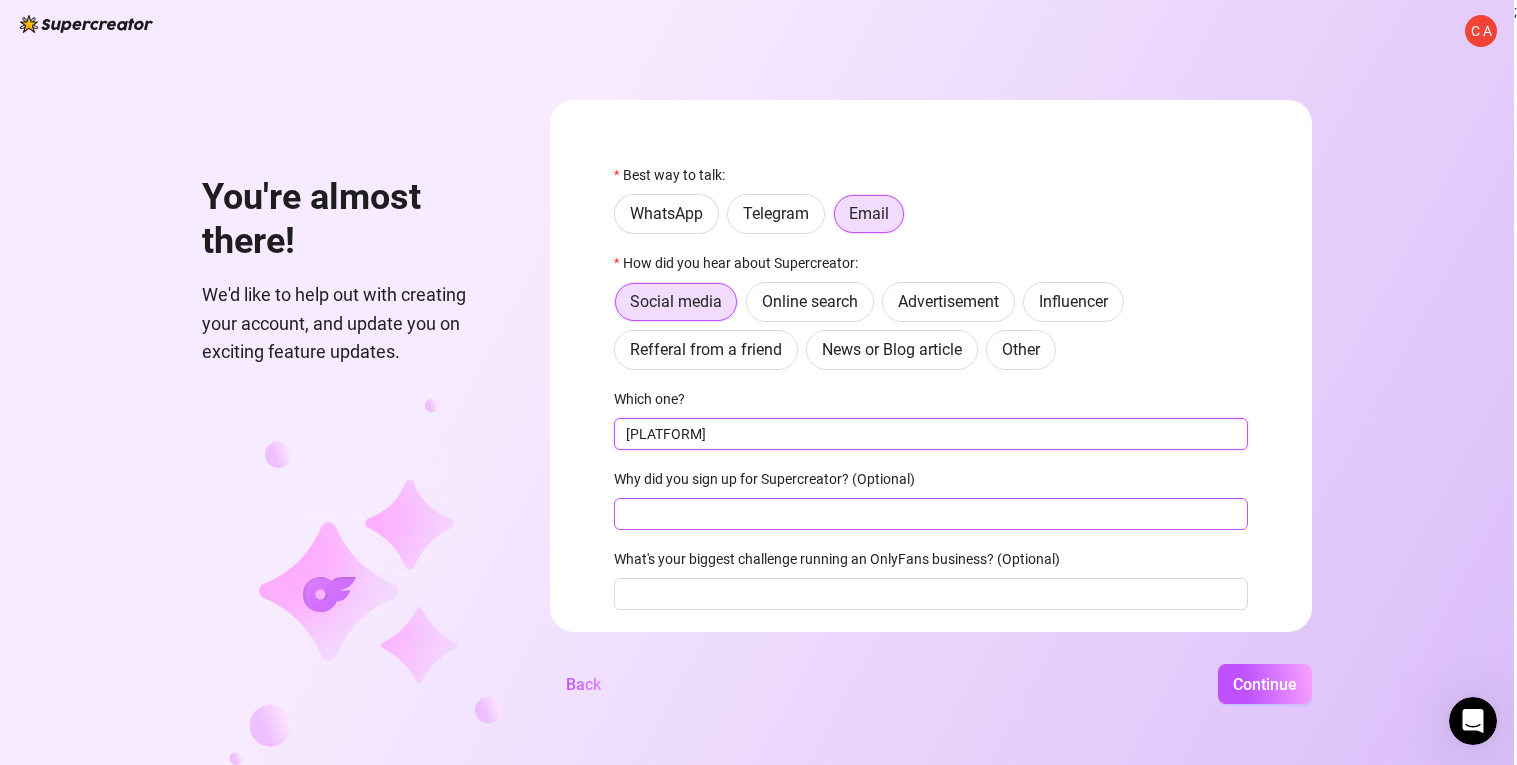 type on "[PLATFORM]" 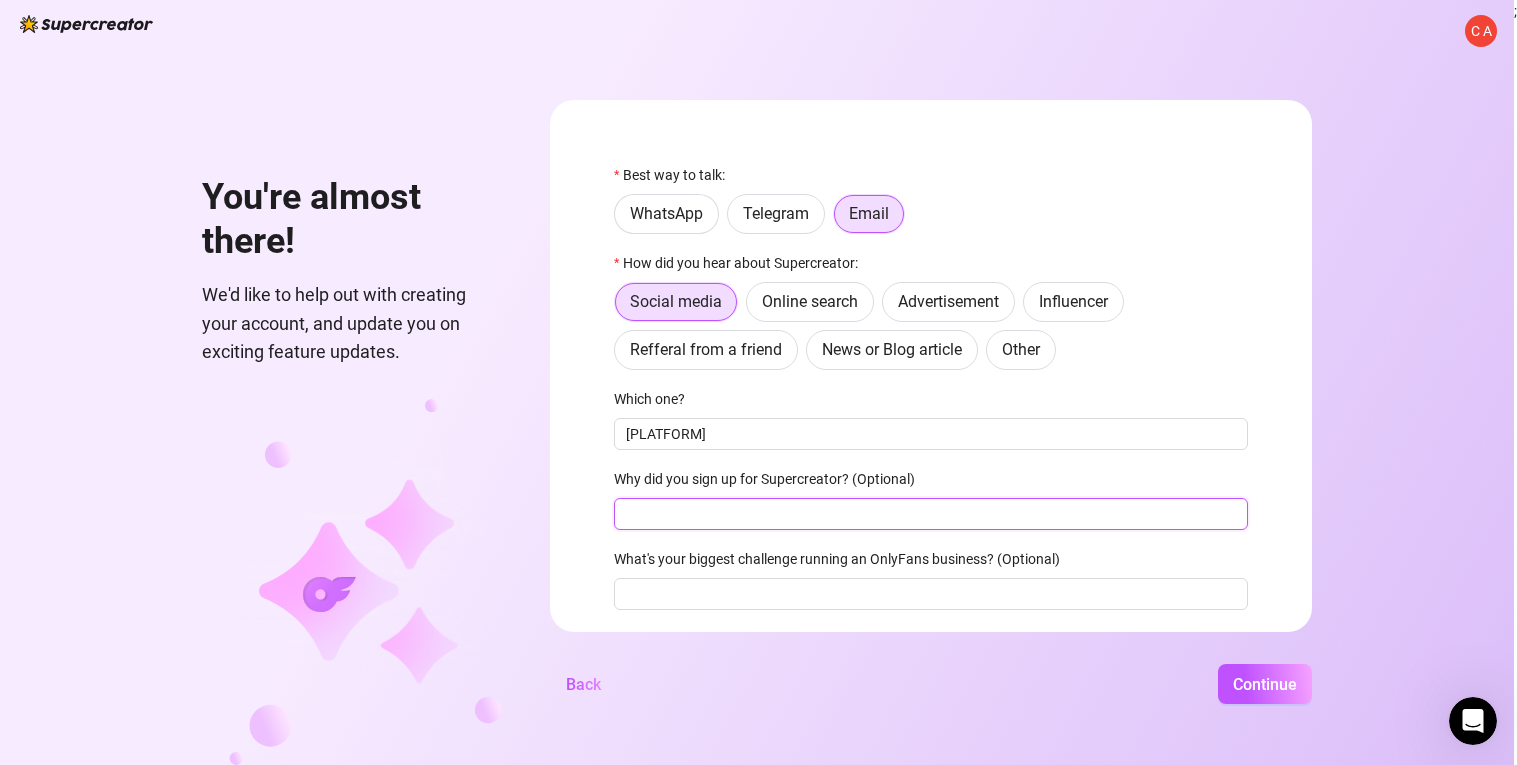 click on "Why did you sign up for Supercreator? (Optional)" at bounding box center [931, 514] 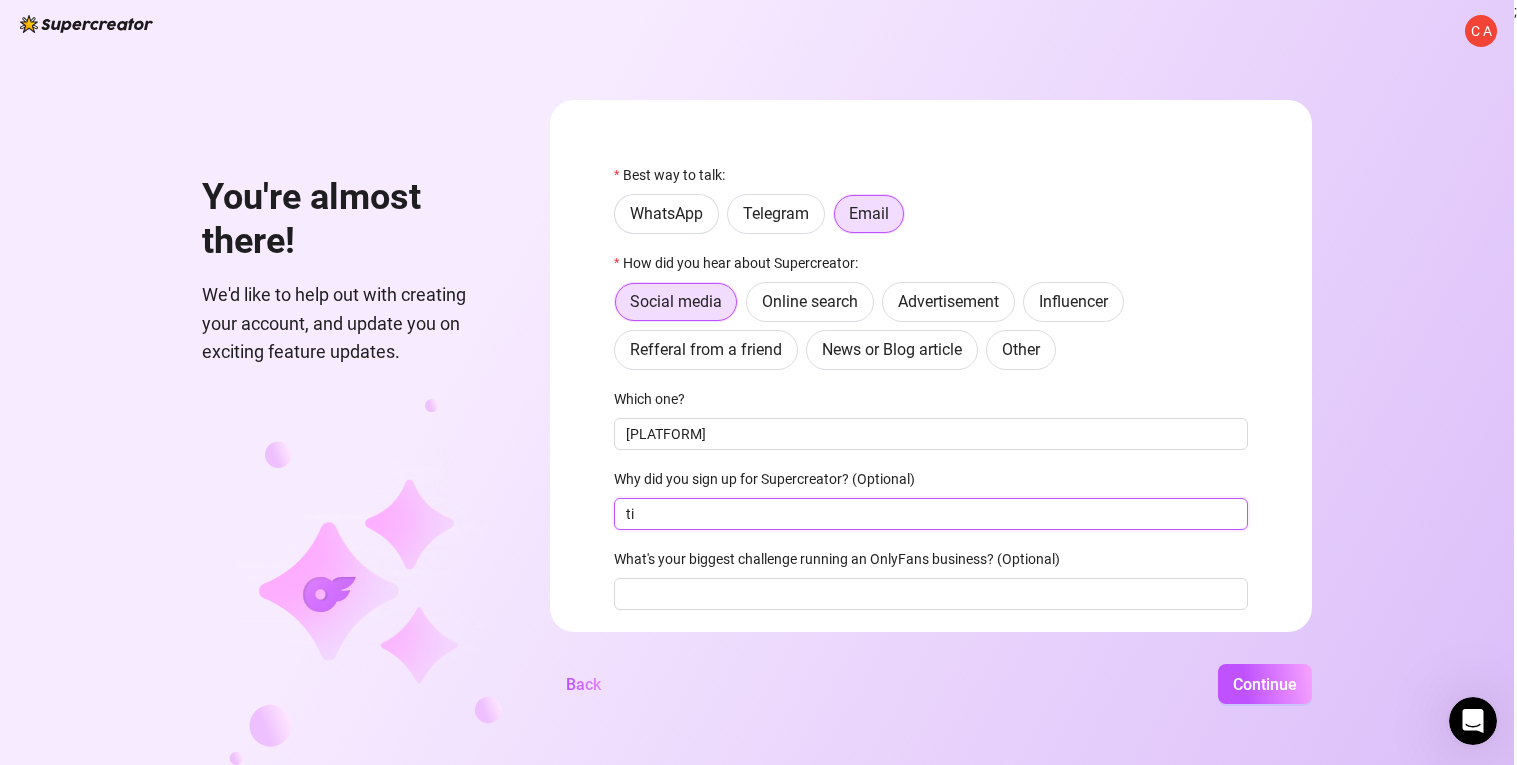 type on "t" 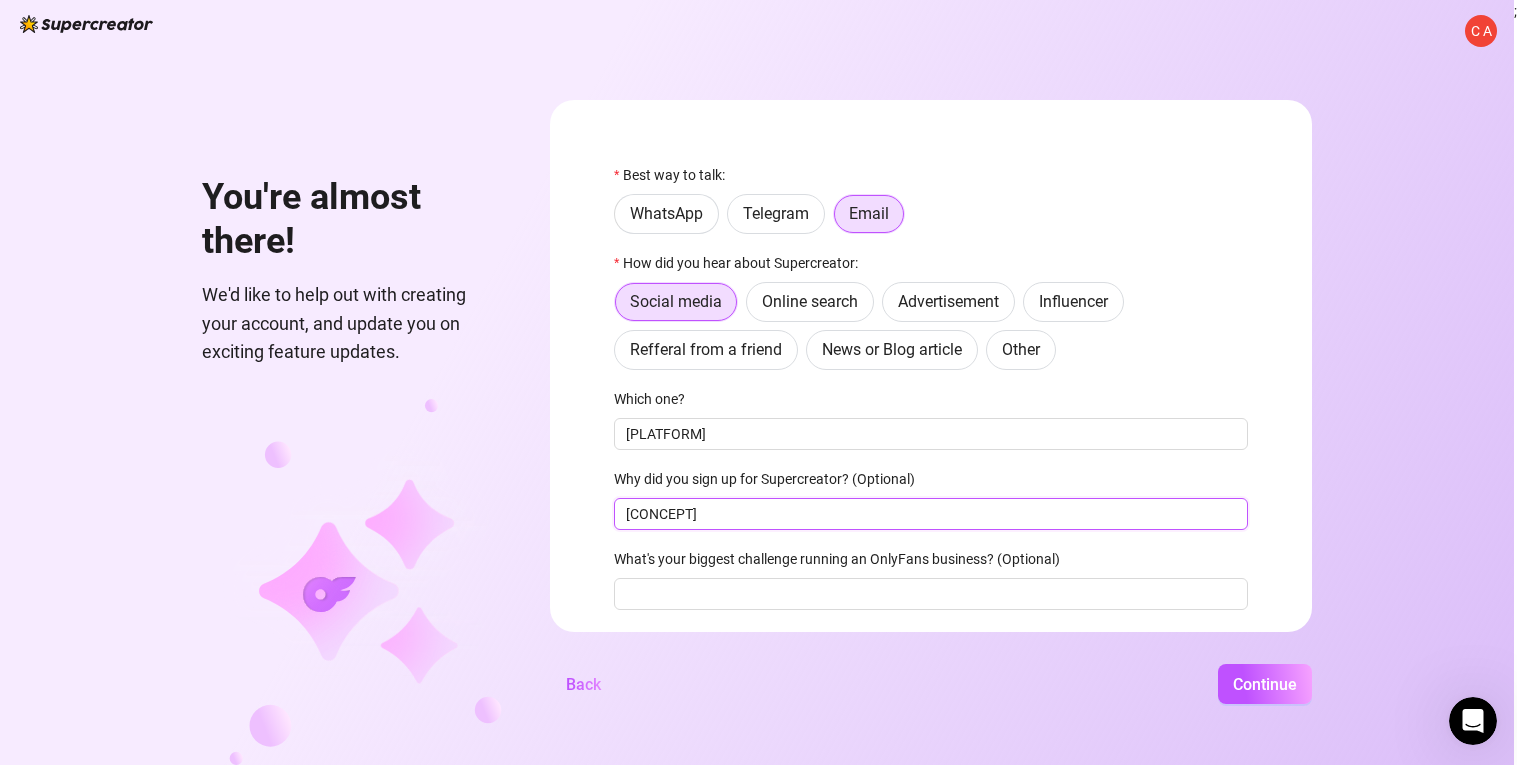 scroll, scrollTop: 62, scrollLeft: 0, axis: vertical 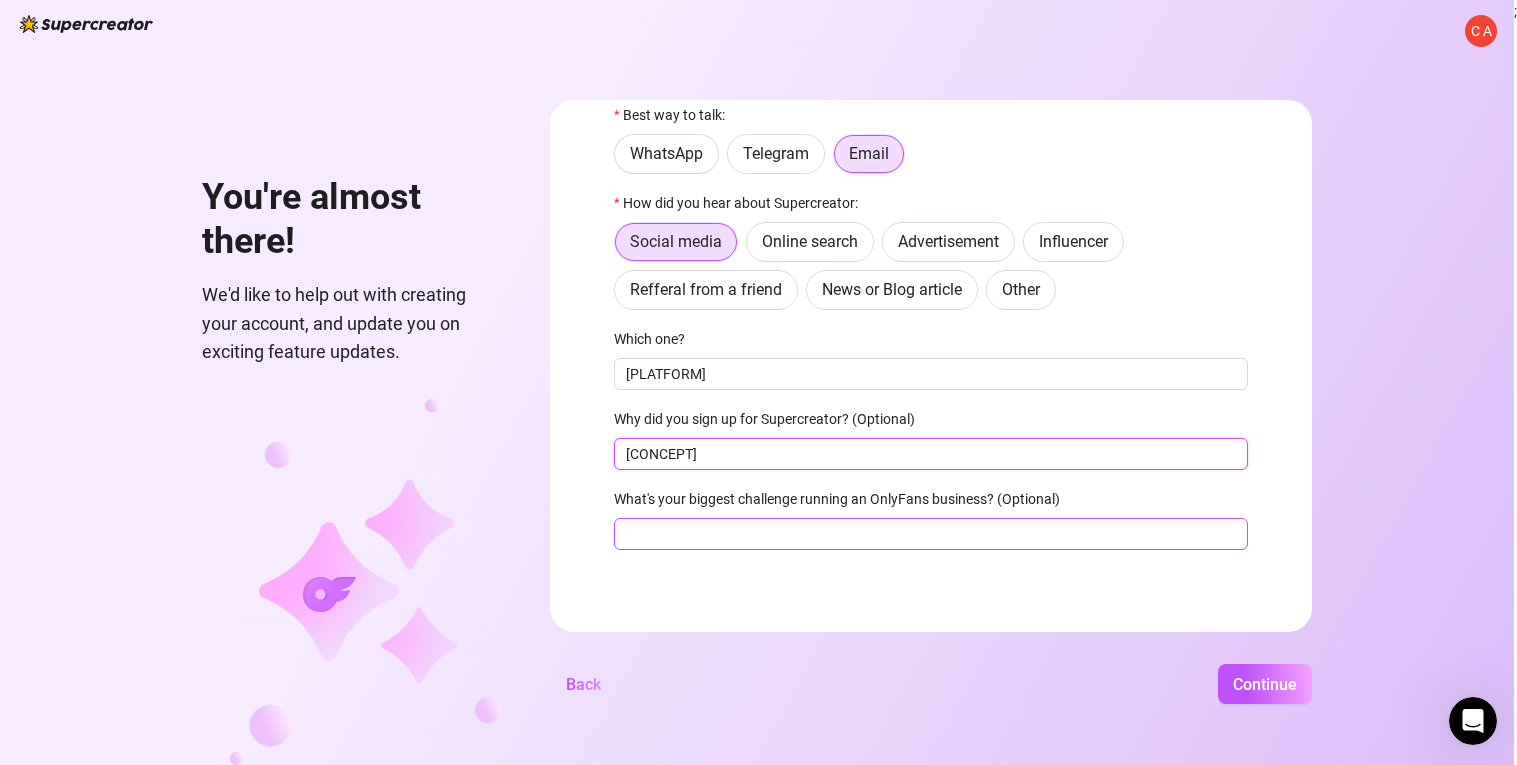 type on "[CONCEPT]" 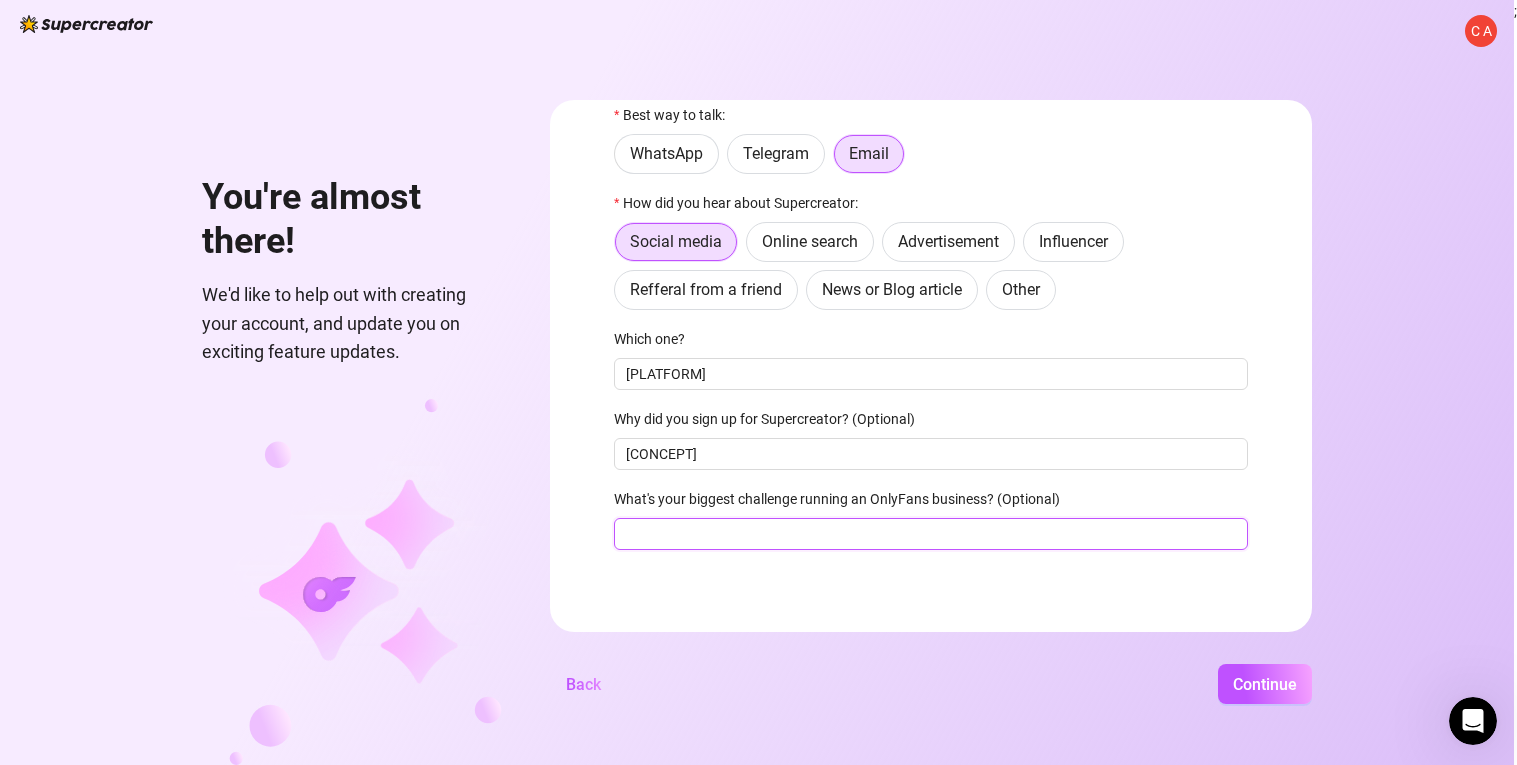 click on "What's your biggest challenge running an OnlyFans business? (Optional)" at bounding box center [931, 534] 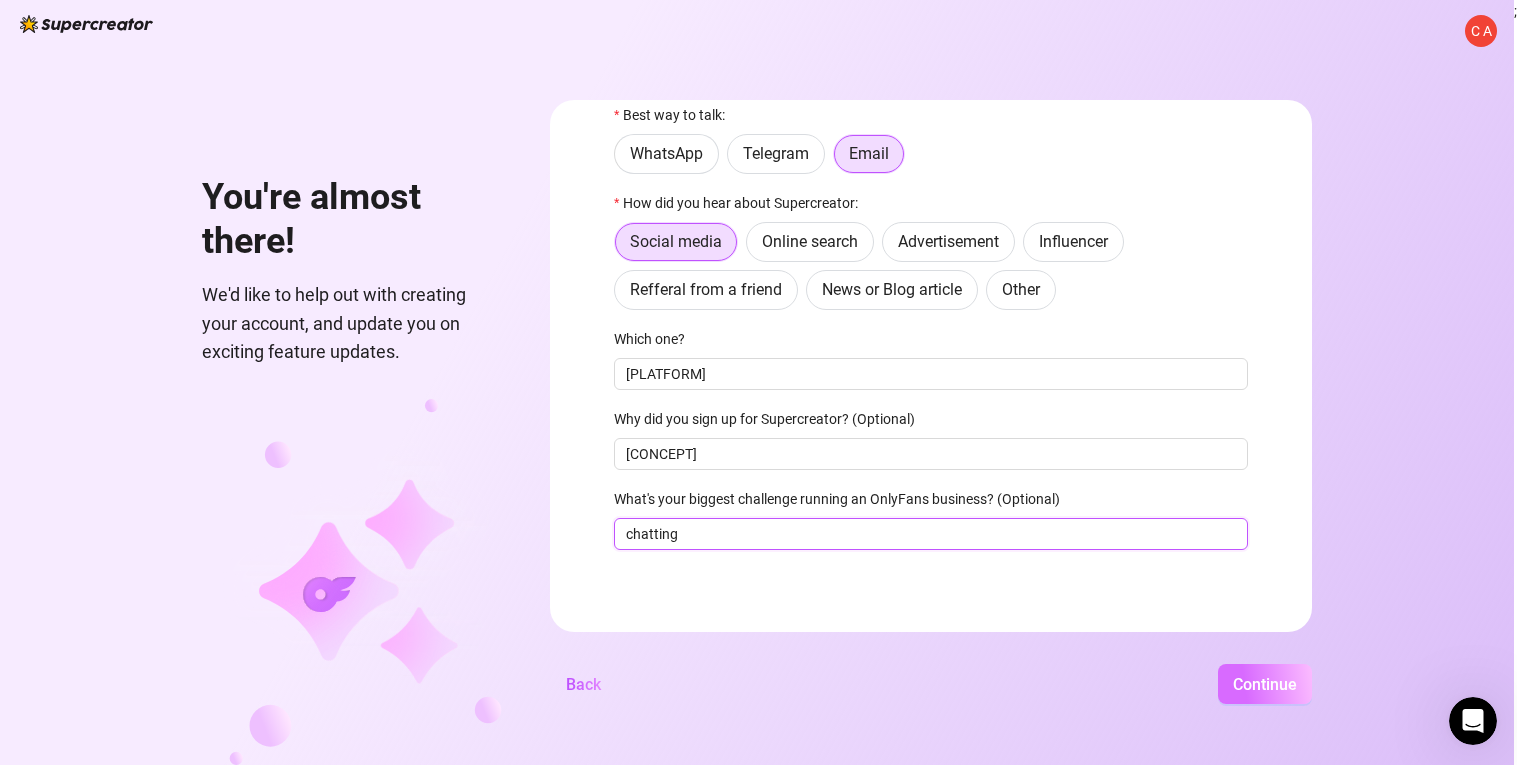 type on "chatting" 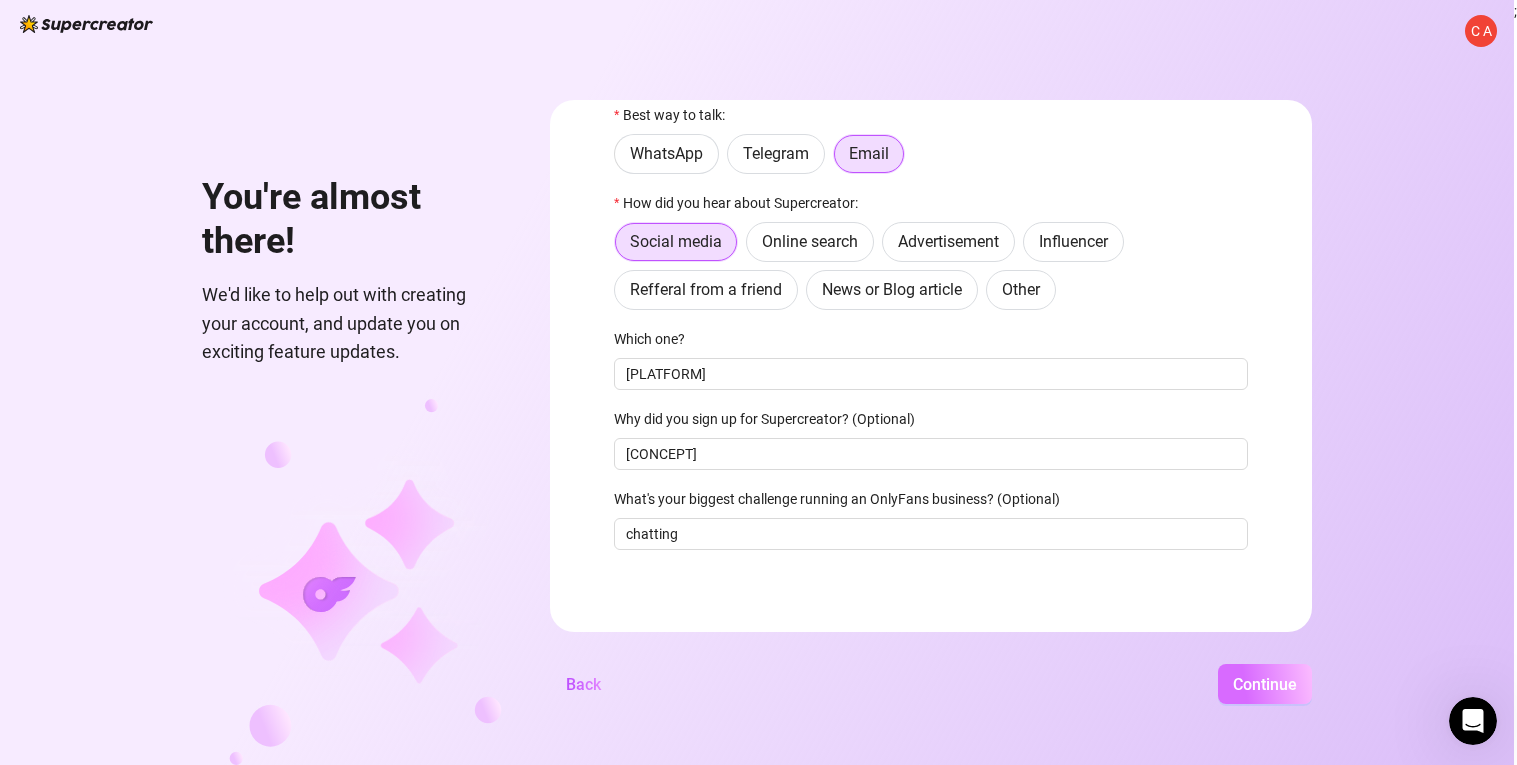 click on "Continue" at bounding box center [1265, 684] 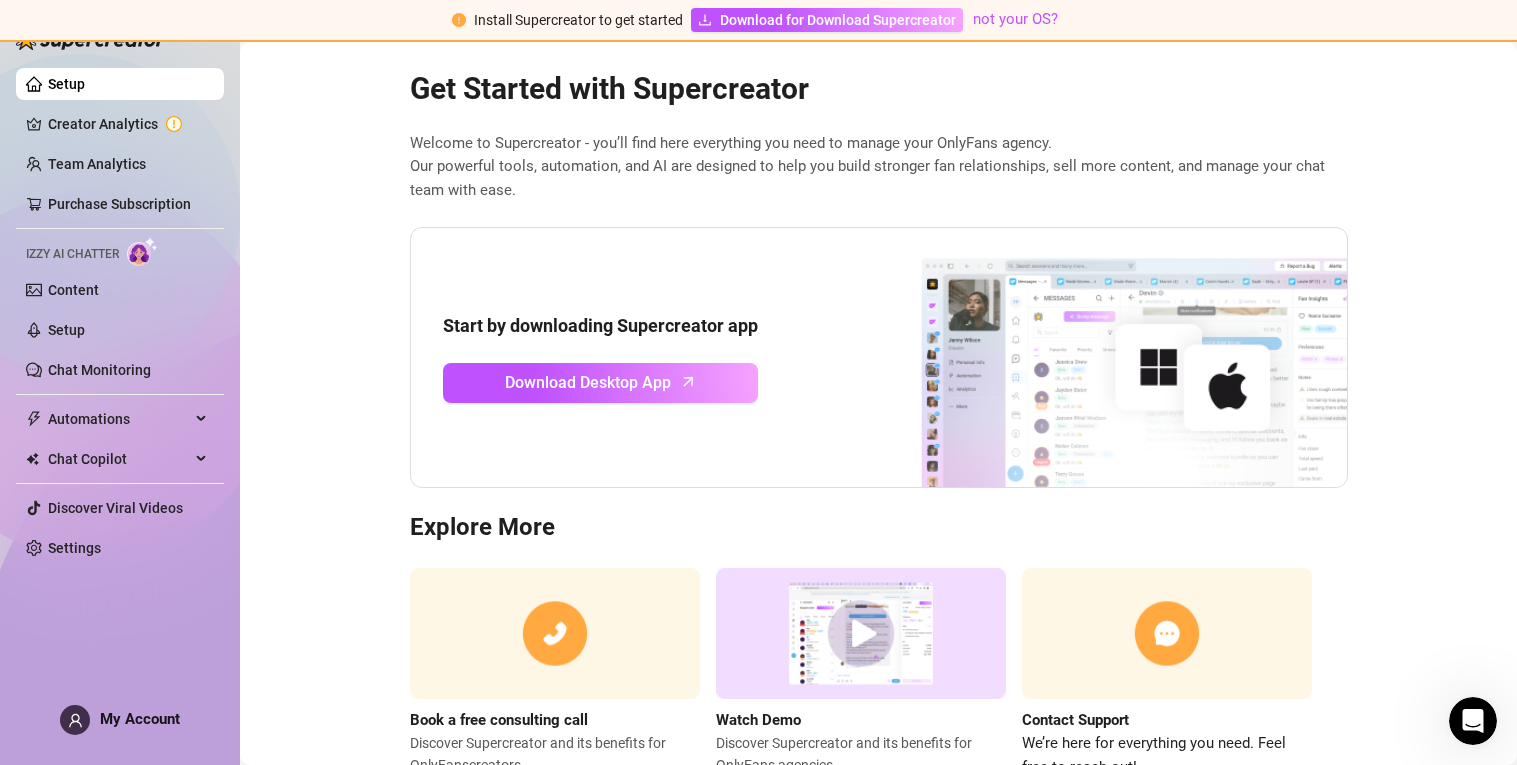 scroll, scrollTop: 0, scrollLeft: 0, axis: both 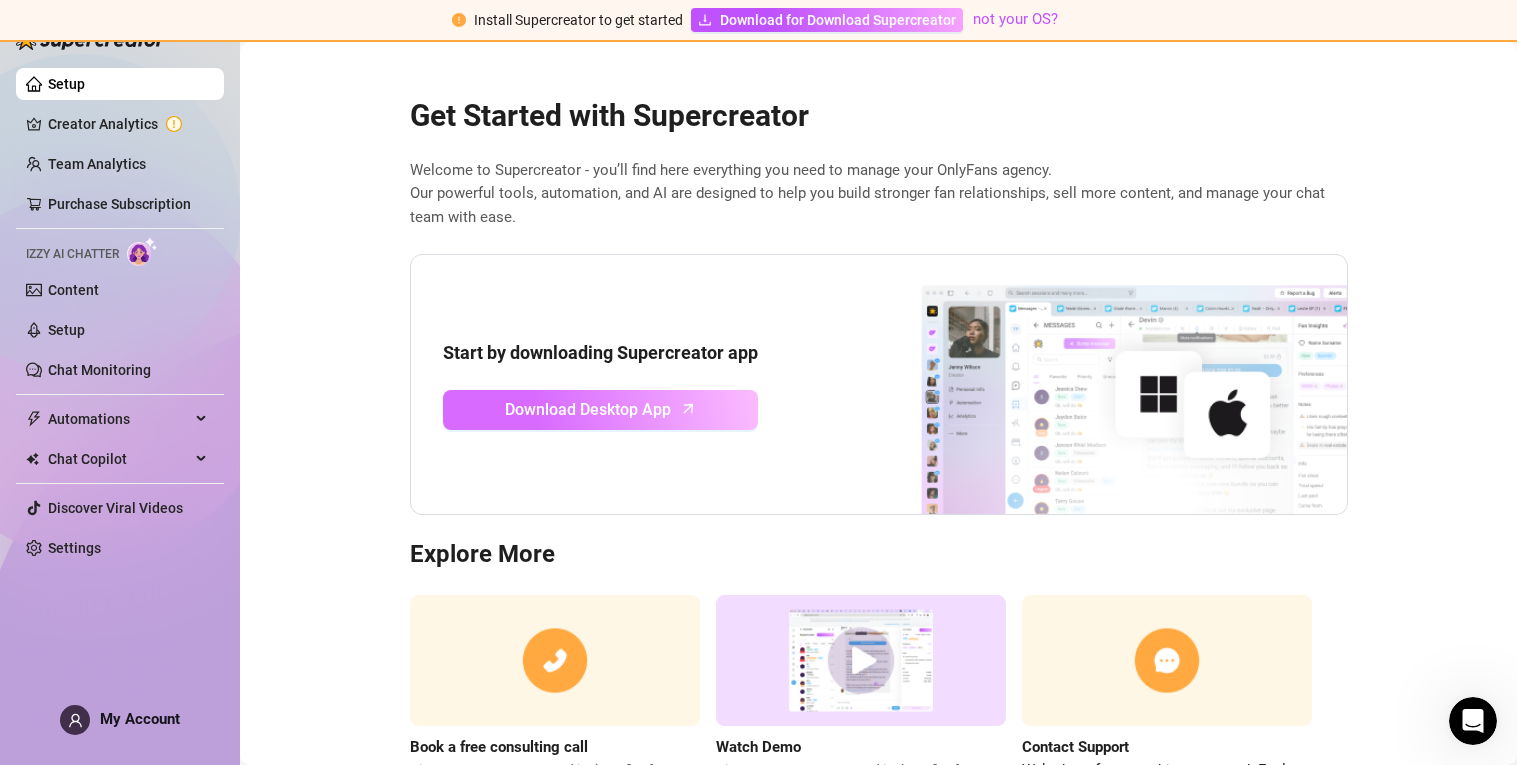 click on "Download Desktop App" at bounding box center (600, 410) 